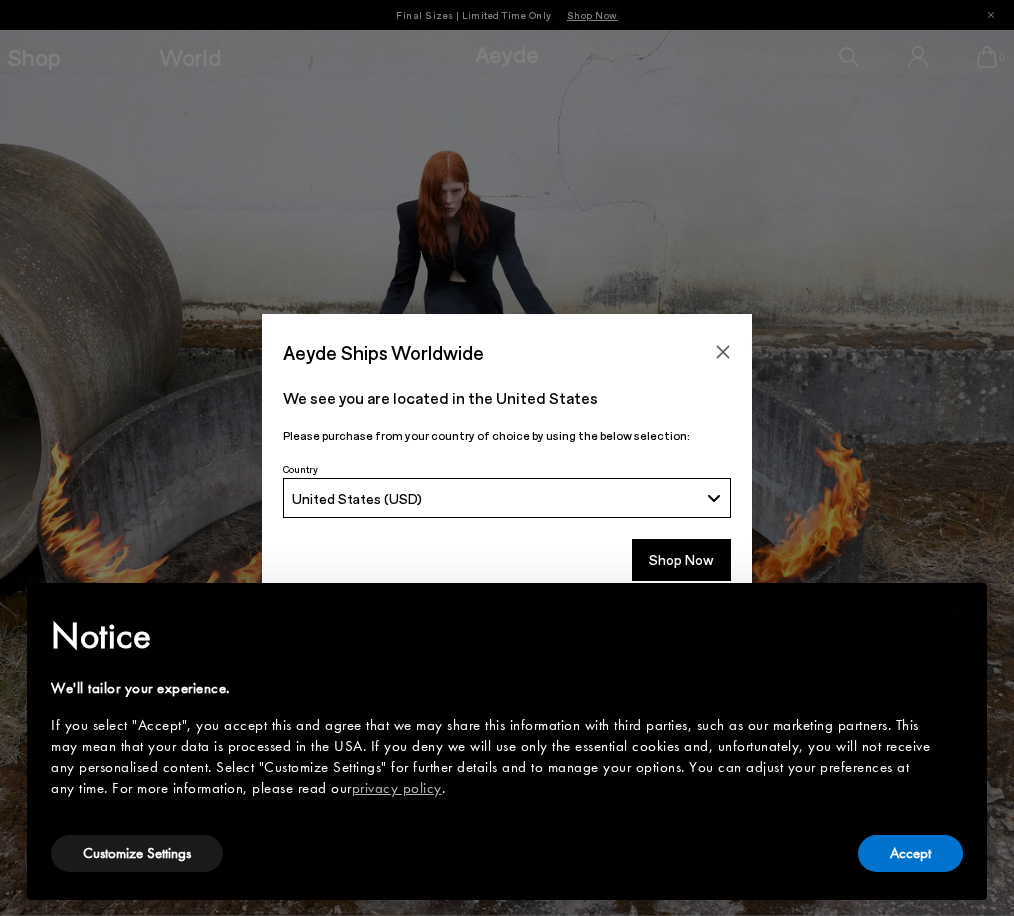 scroll, scrollTop: 0, scrollLeft: 0, axis: both 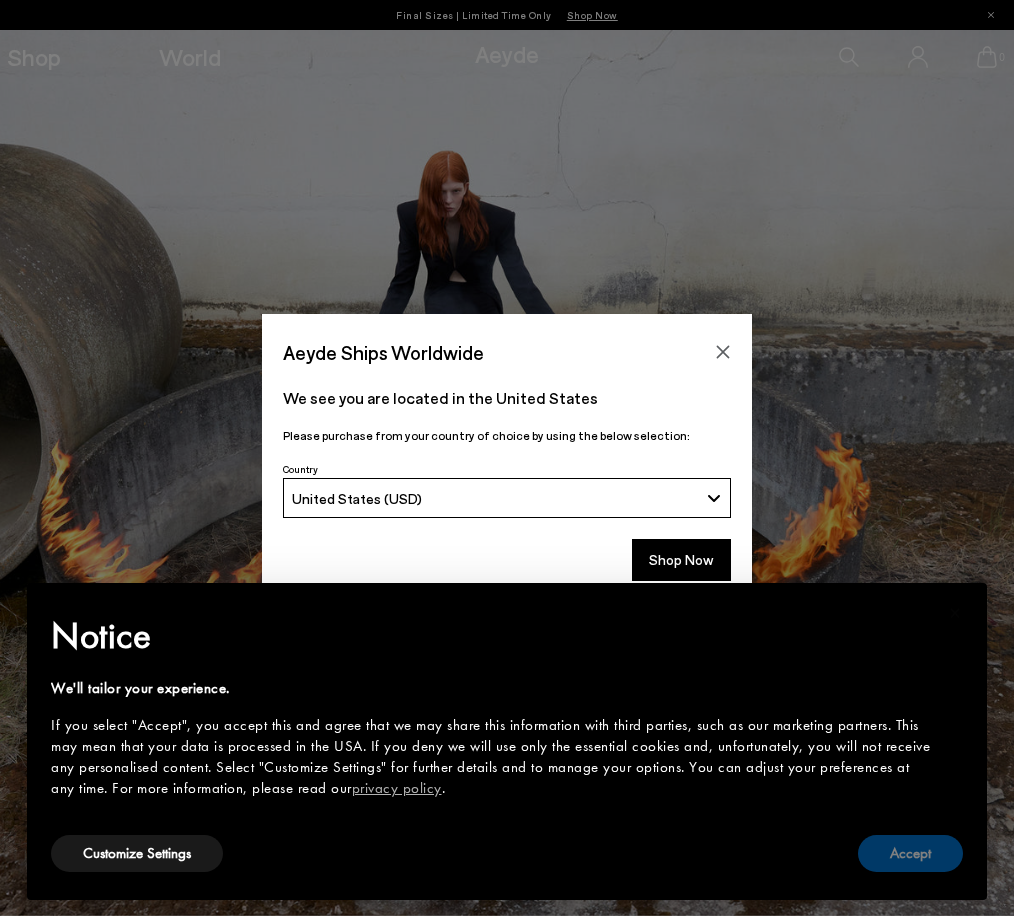 click on "Accept" at bounding box center [910, 853] 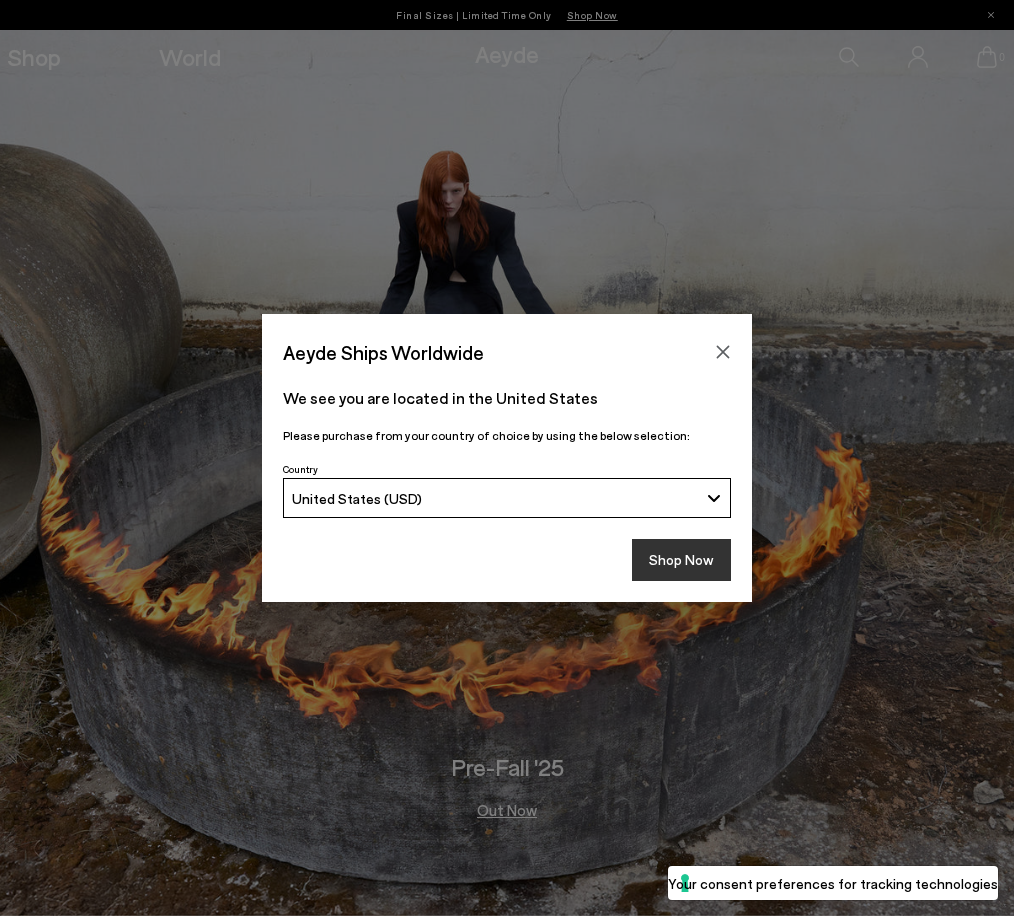 click on "Shop Now" at bounding box center [681, 560] 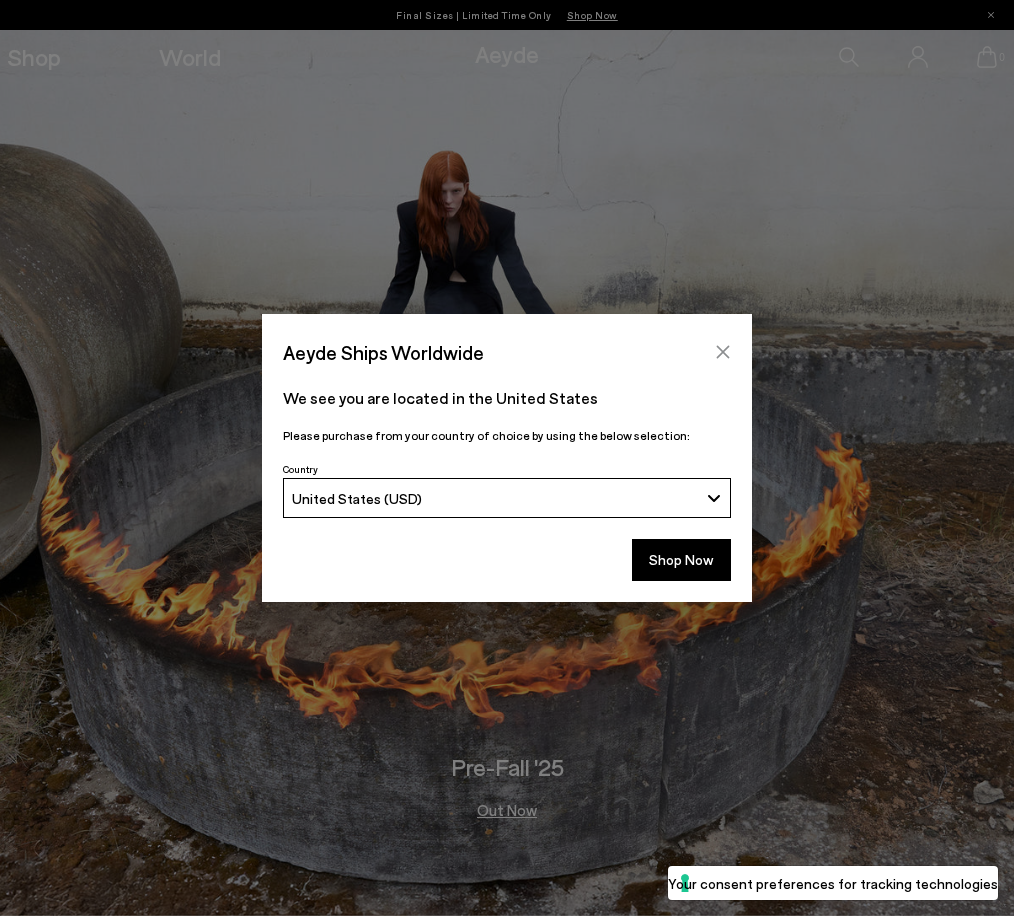 click 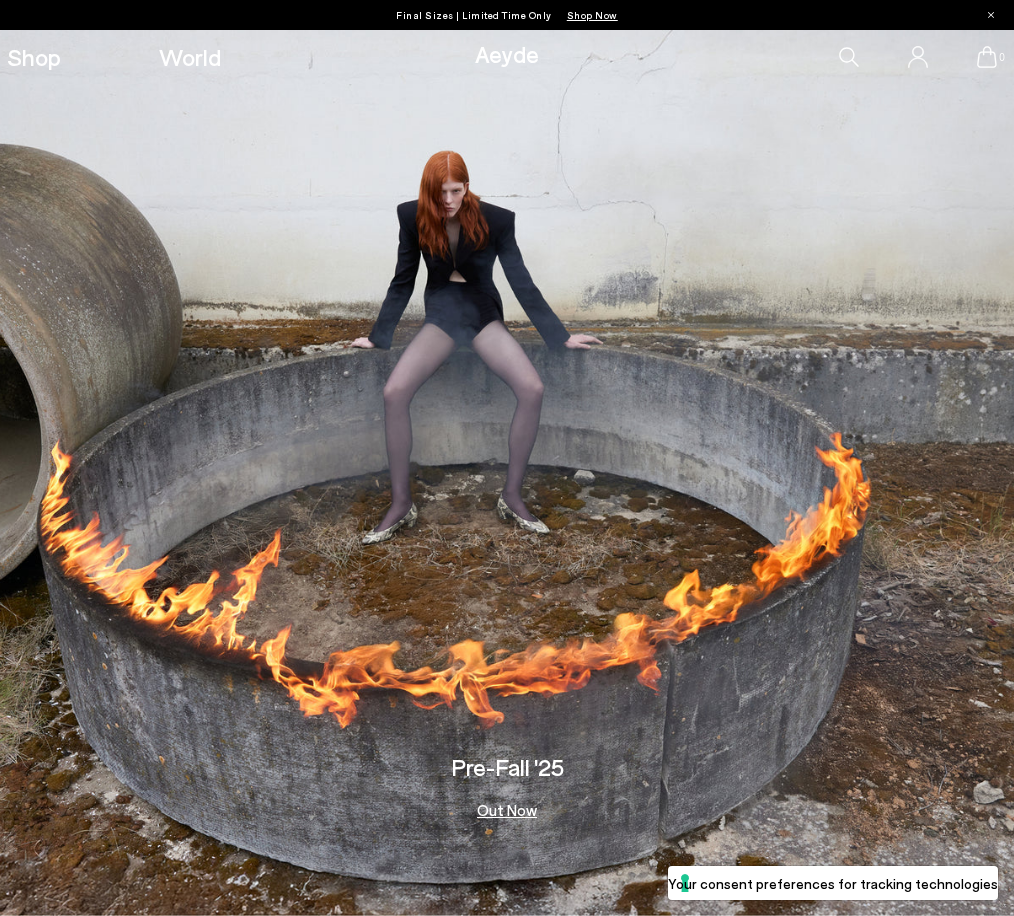 scroll, scrollTop: 0, scrollLeft: 0, axis: both 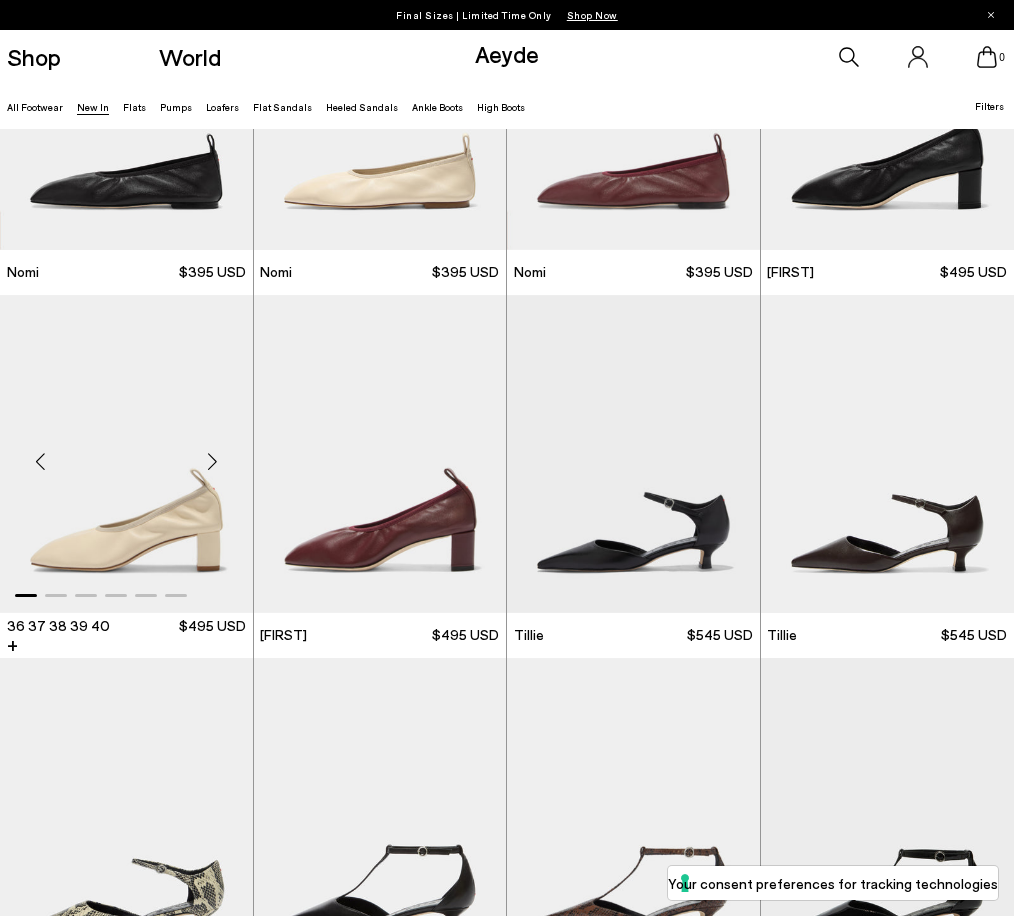 click at bounding box center (213, 462) 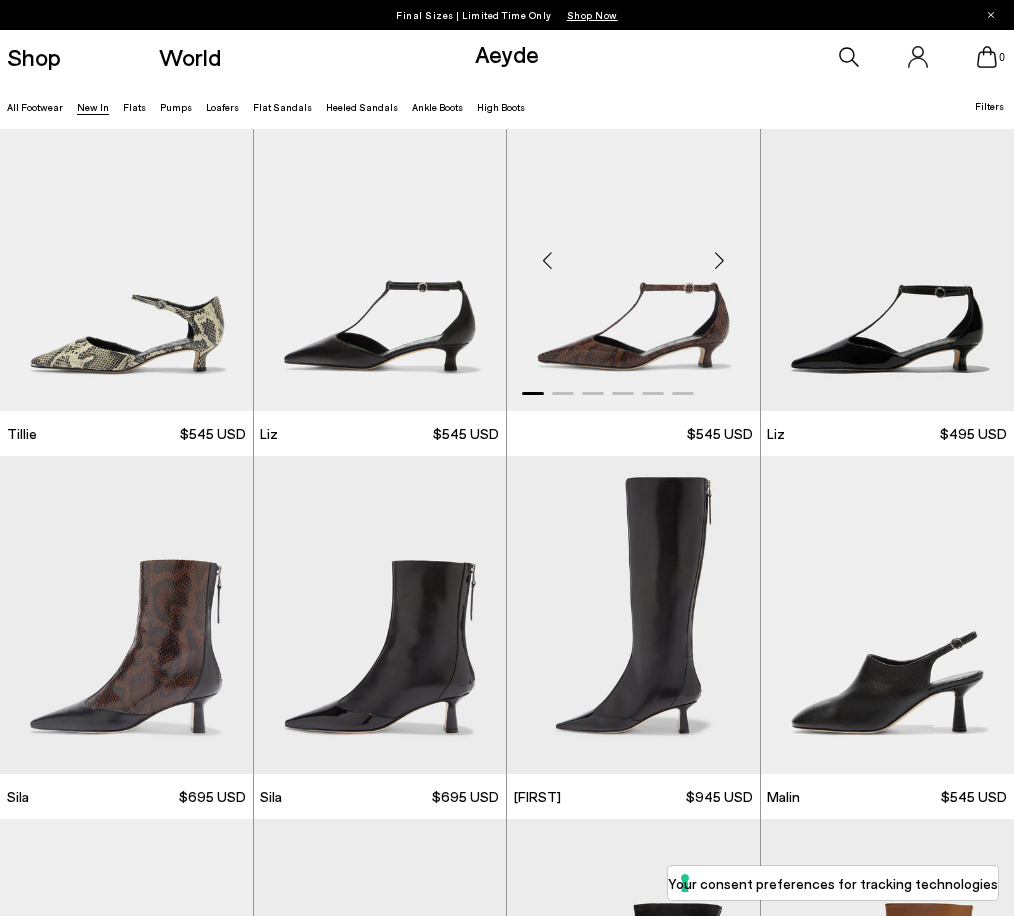 scroll, scrollTop: 1867, scrollLeft: 0, axis: vertical 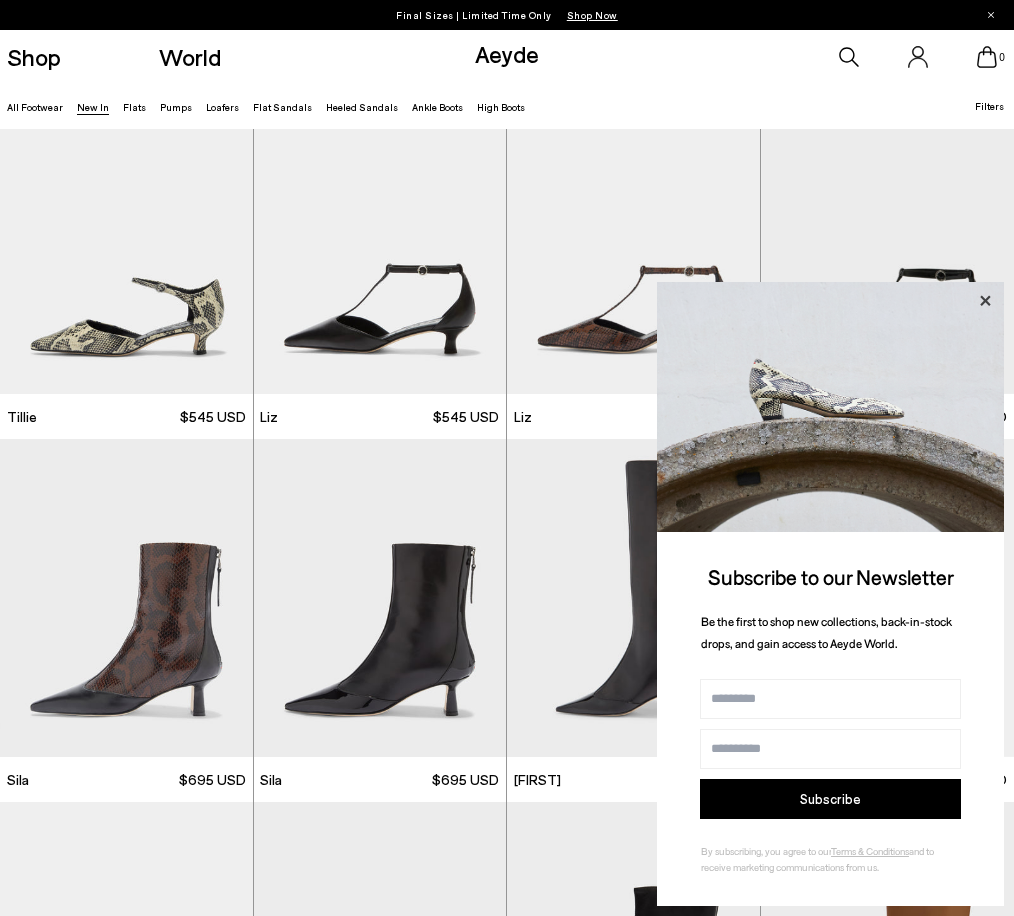 click 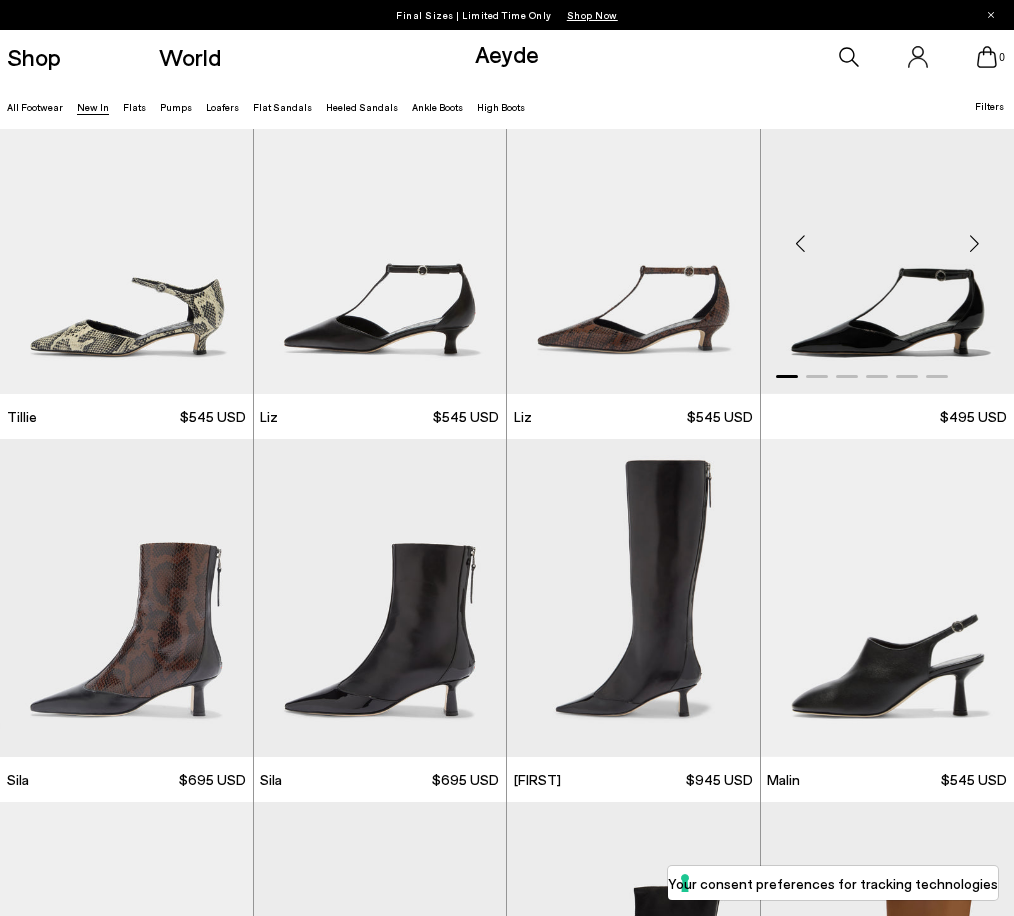 click at bounding box center (974, 244) 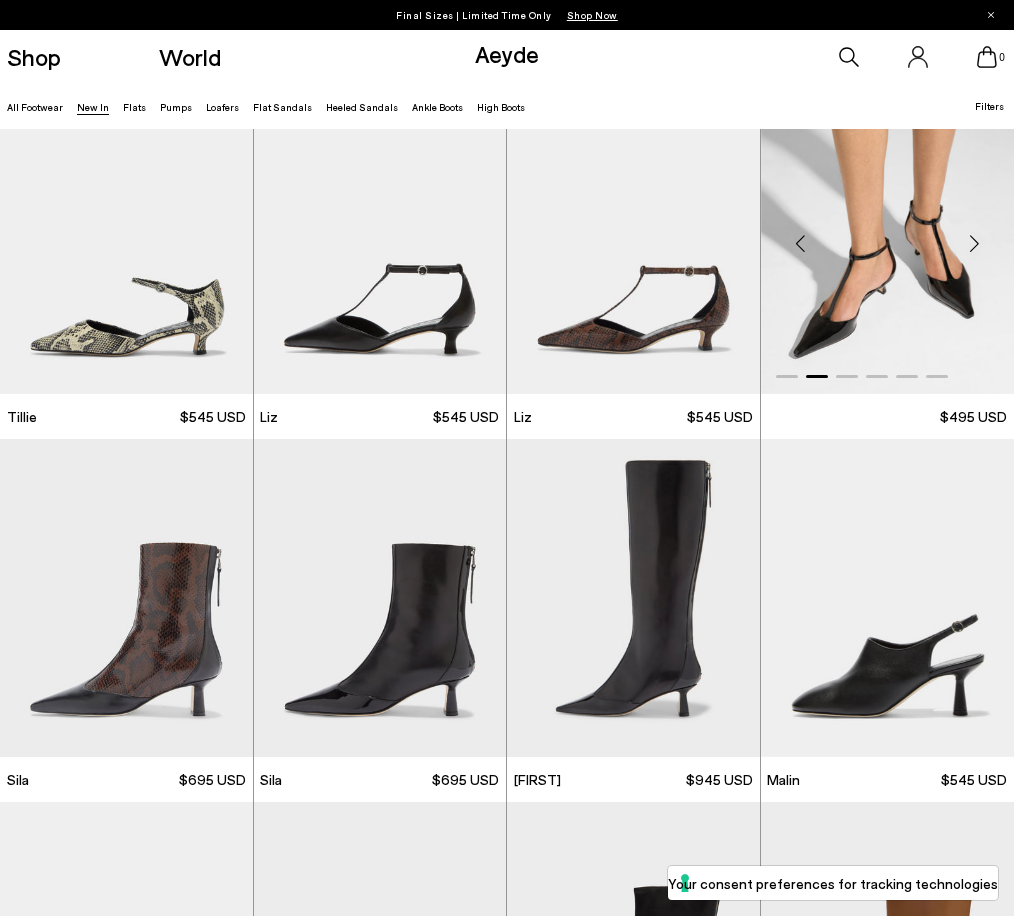 click at bounding box center (974, 244) 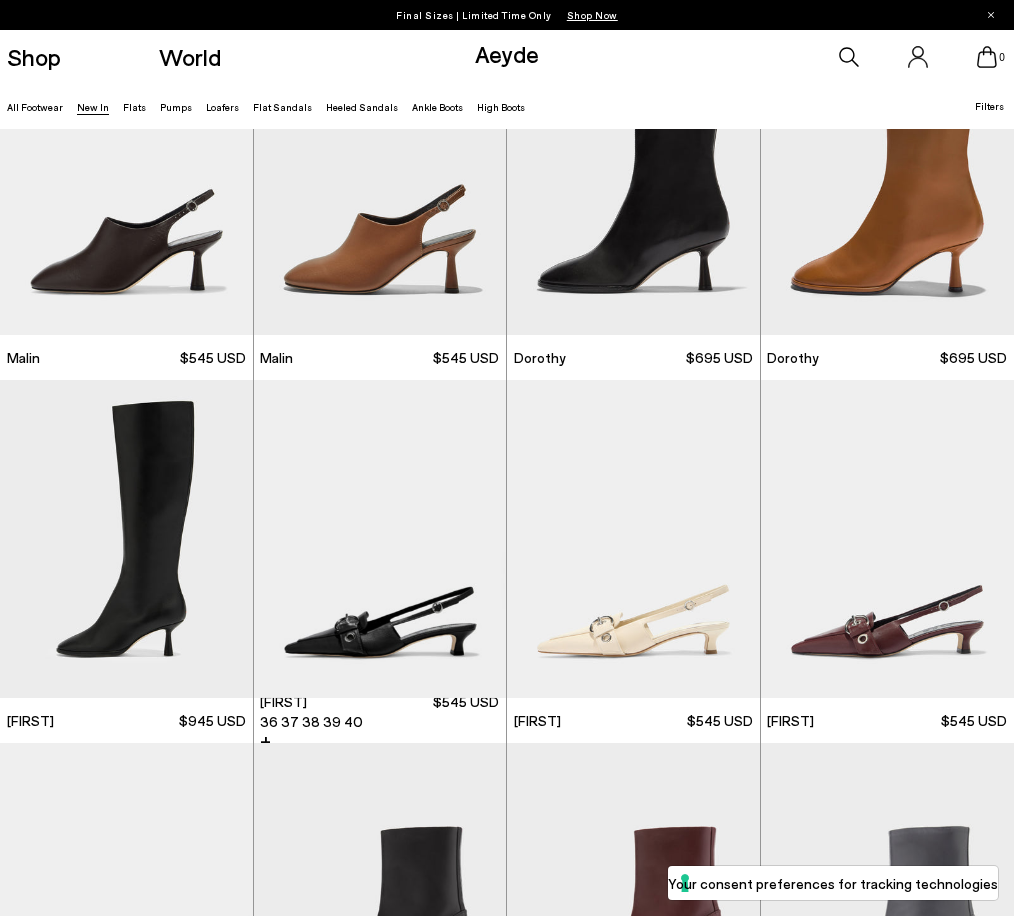 scroll, scrollTop: 2657, scrollLeft: 0, axis: vertical 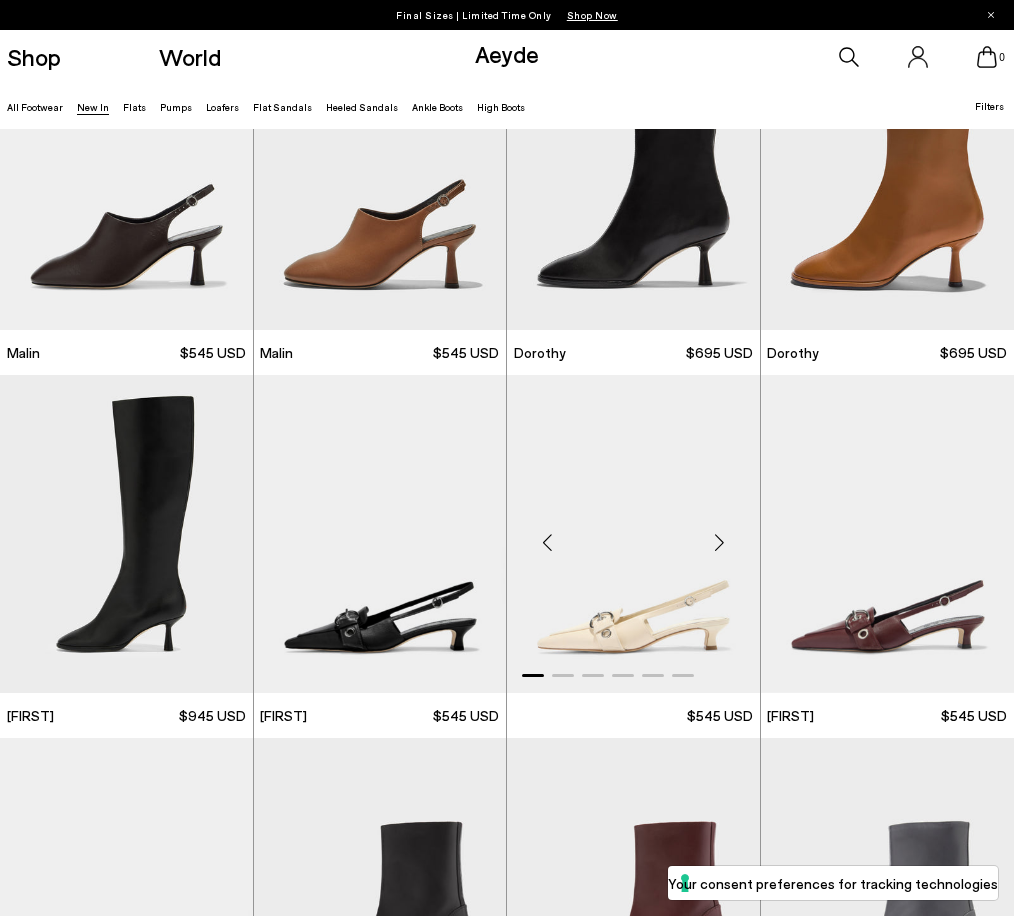 click at bounding box center [720, 542] 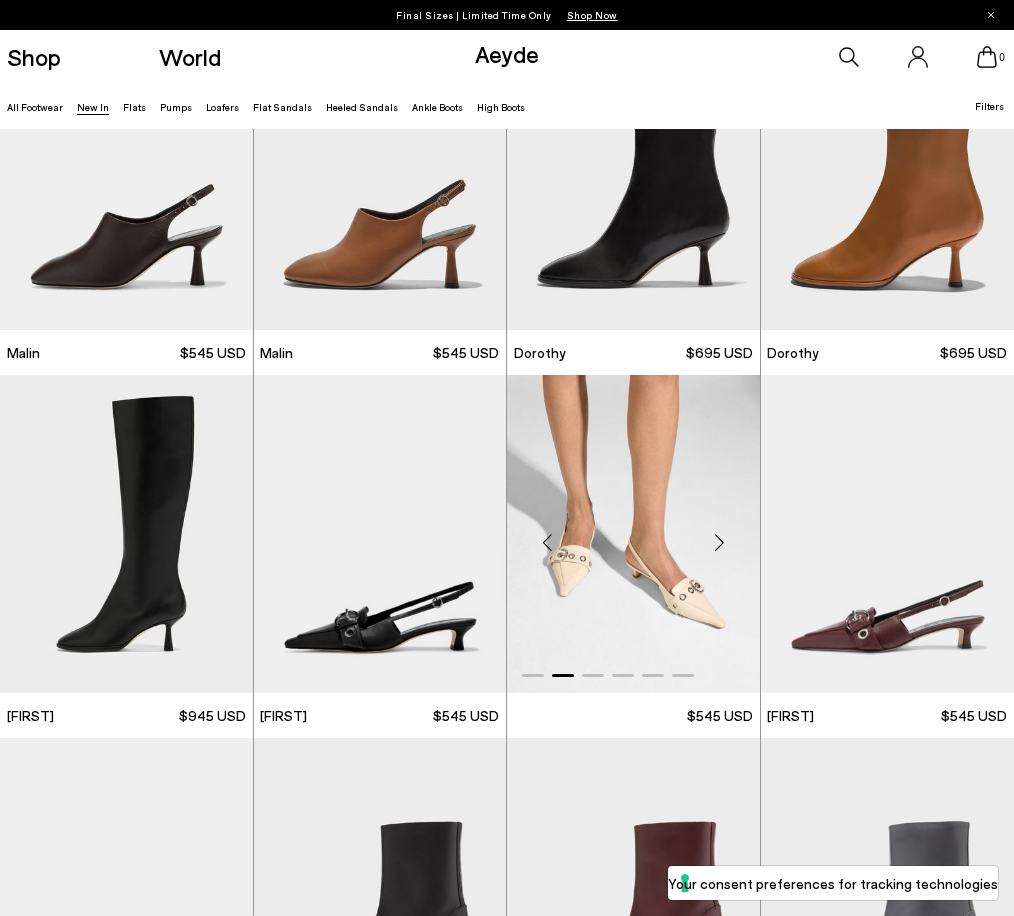 click at bounding box center [720, 542] 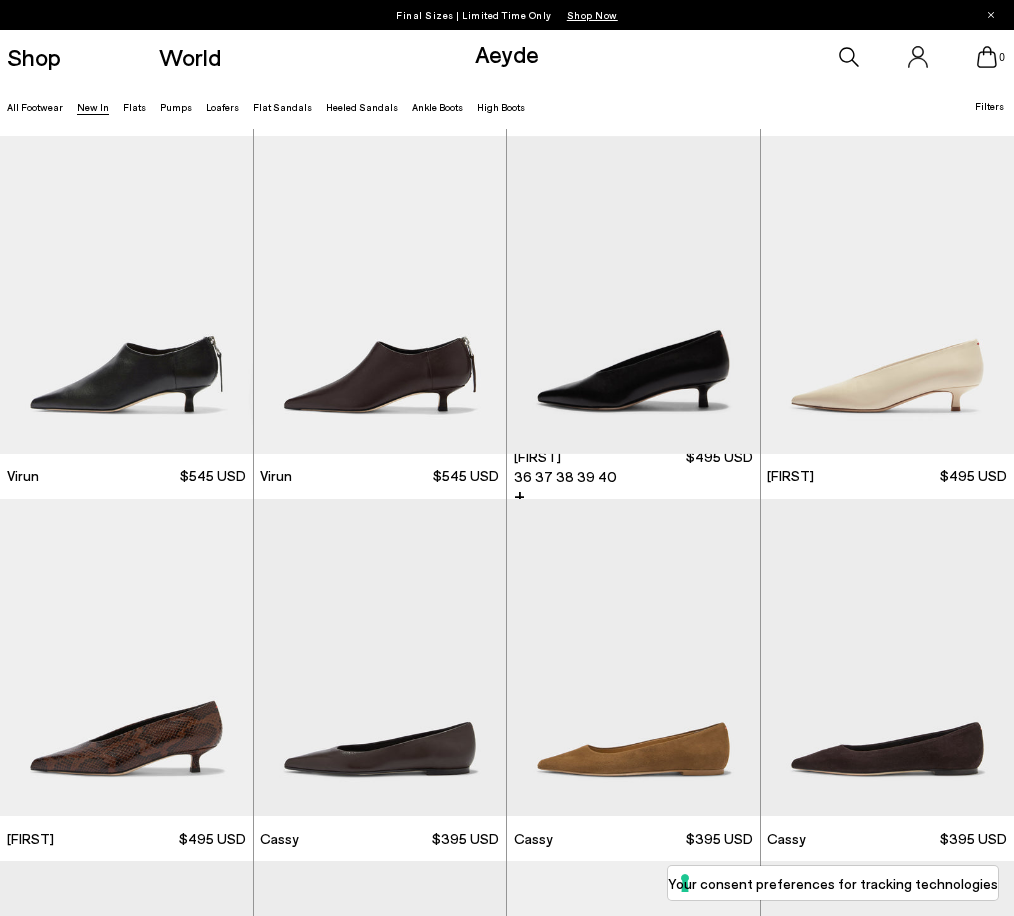 scroll, scrollTop: 4192, scrollLeft: 0, axis: vertical 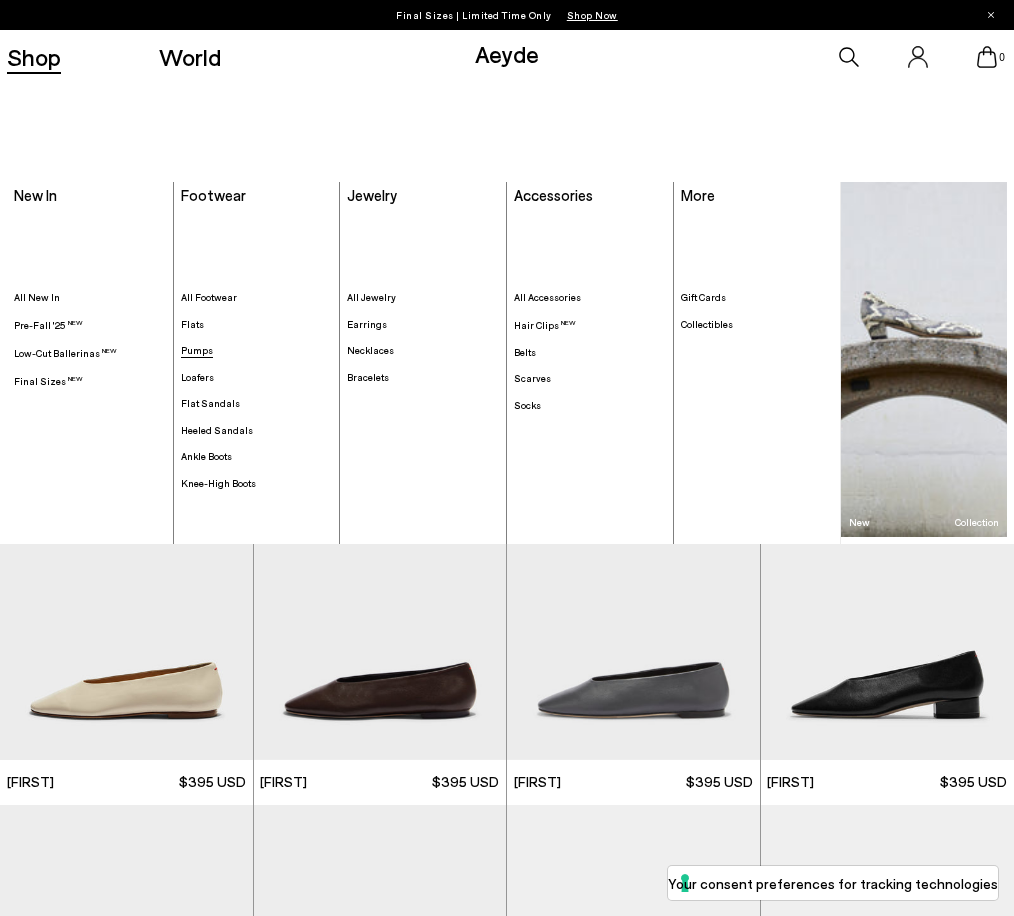 click on "Pumps" at bounding box center (197, 350) 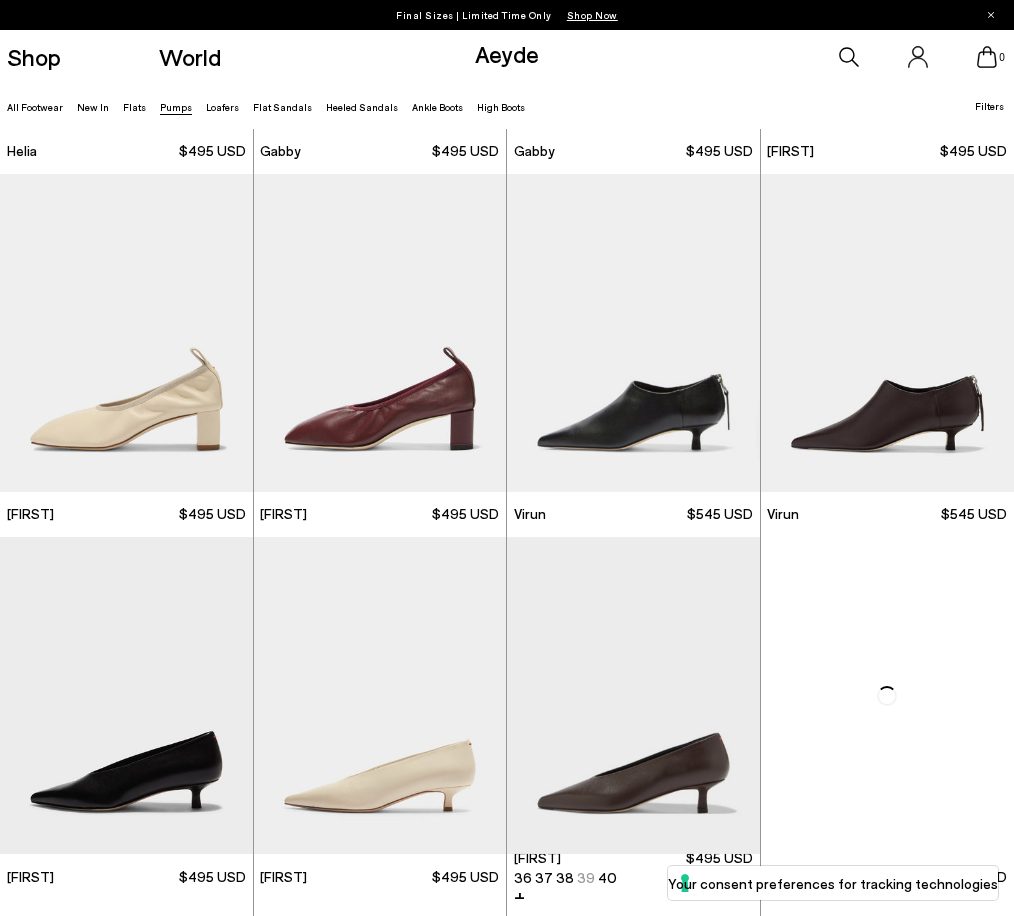 scroll, scrollTop: 1683, scrollLeft: 0, axis: vertical 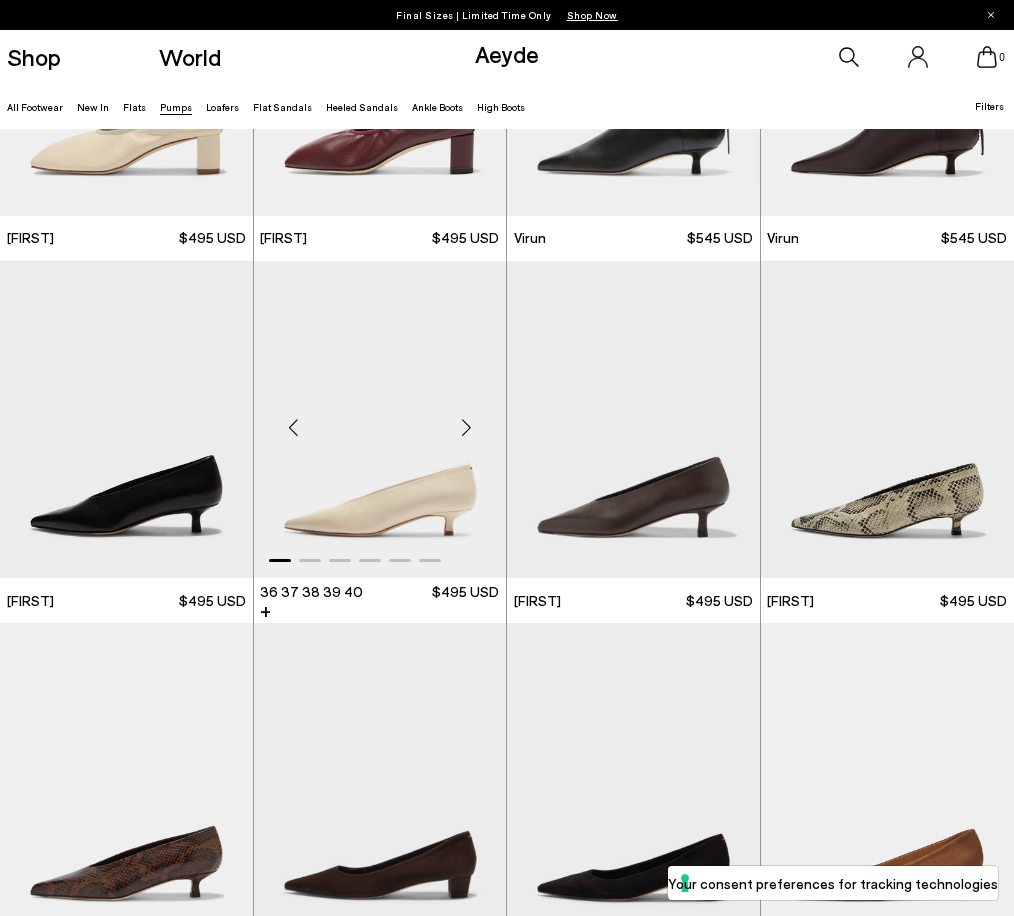 click at bounding box center [466, 428] 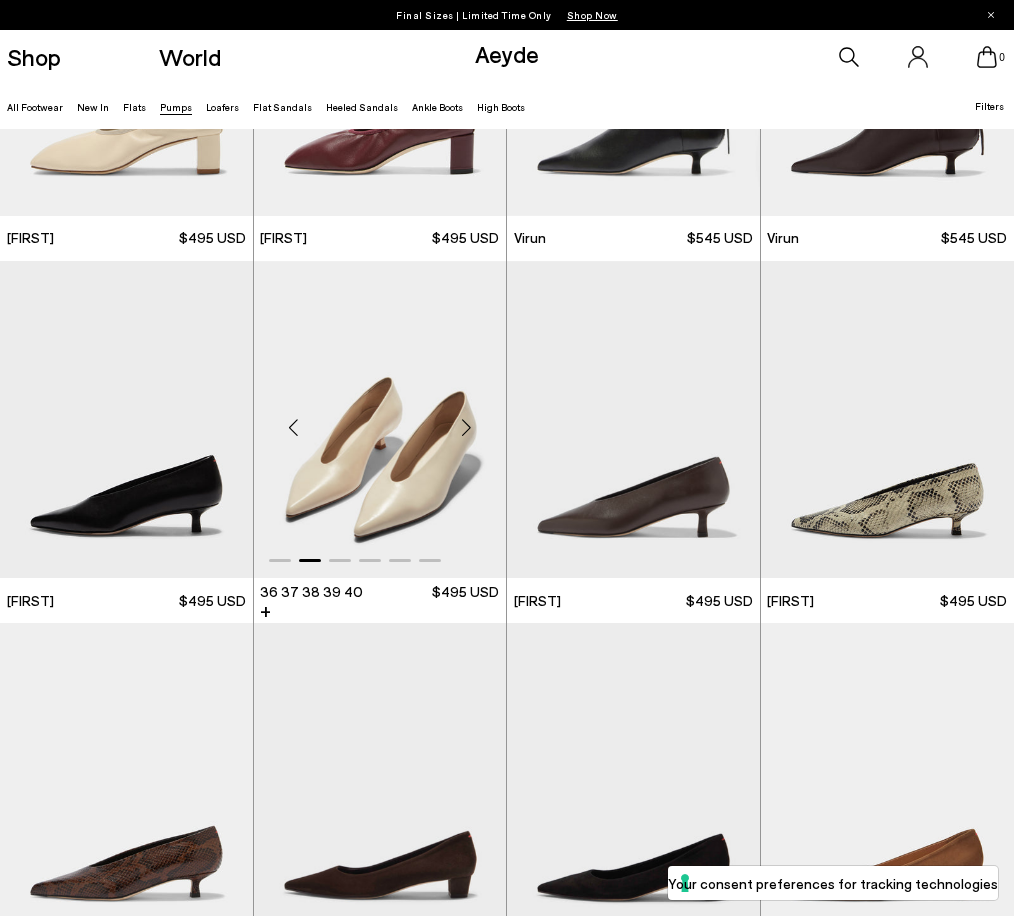 click at bounding box center [466, 428] 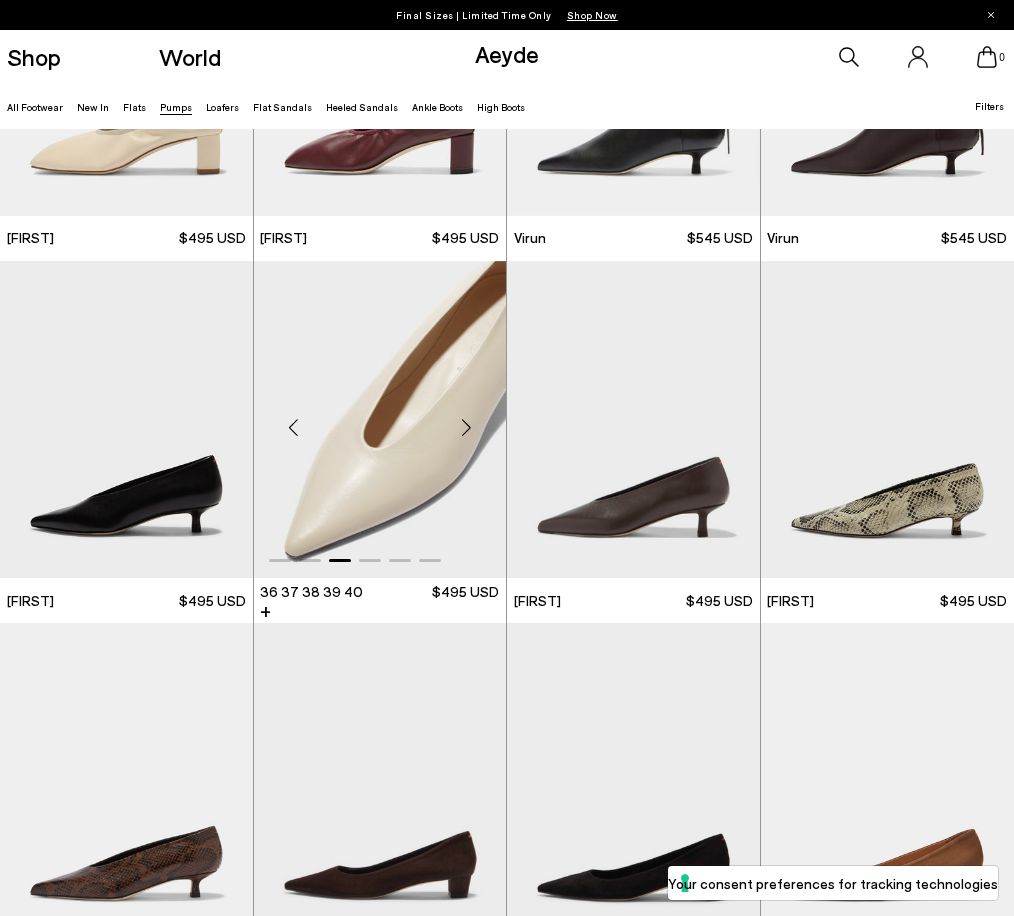 click at bounding box center (466, 428) 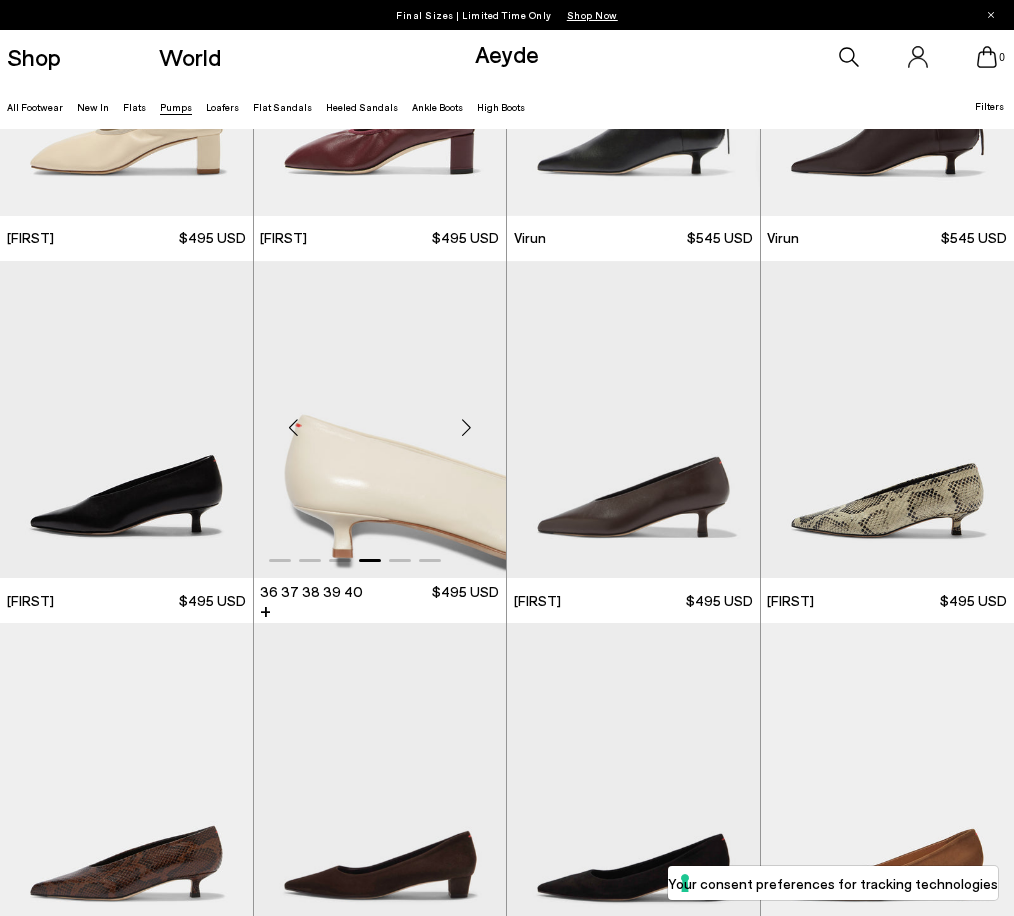 click at bounding box center (466, 428) 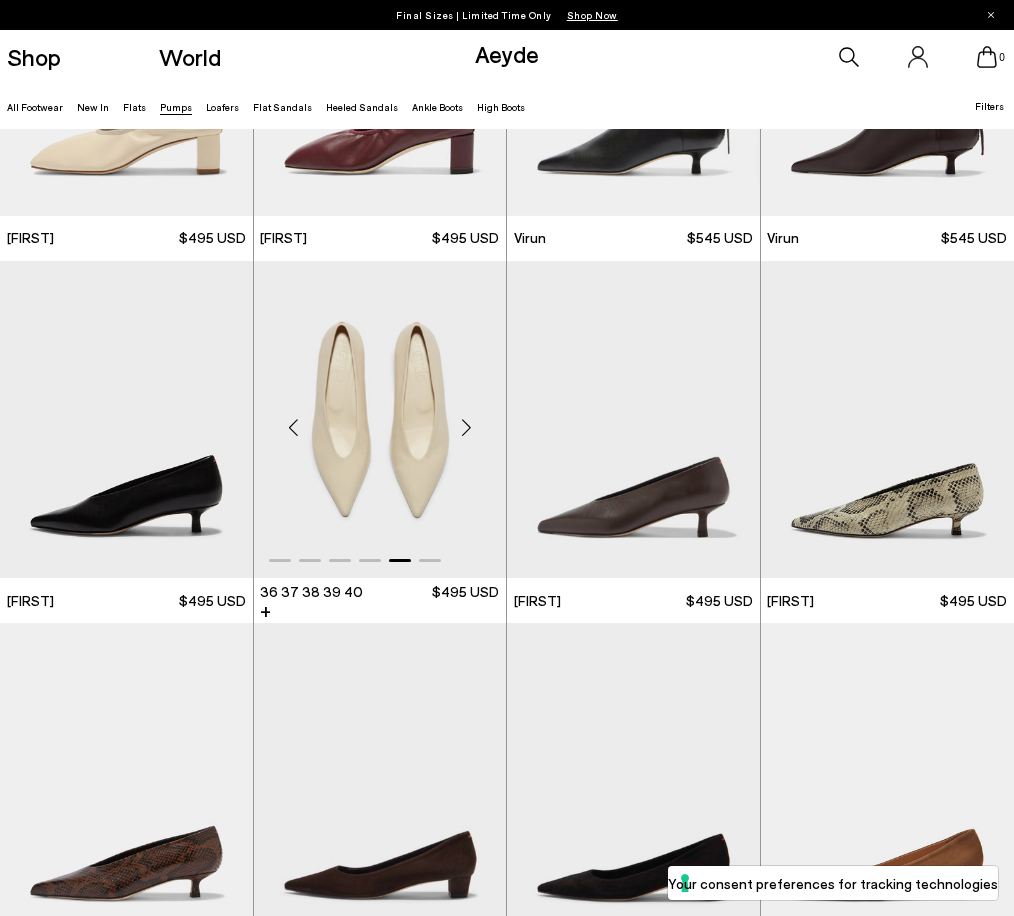 click at bounding box center (466, 428) 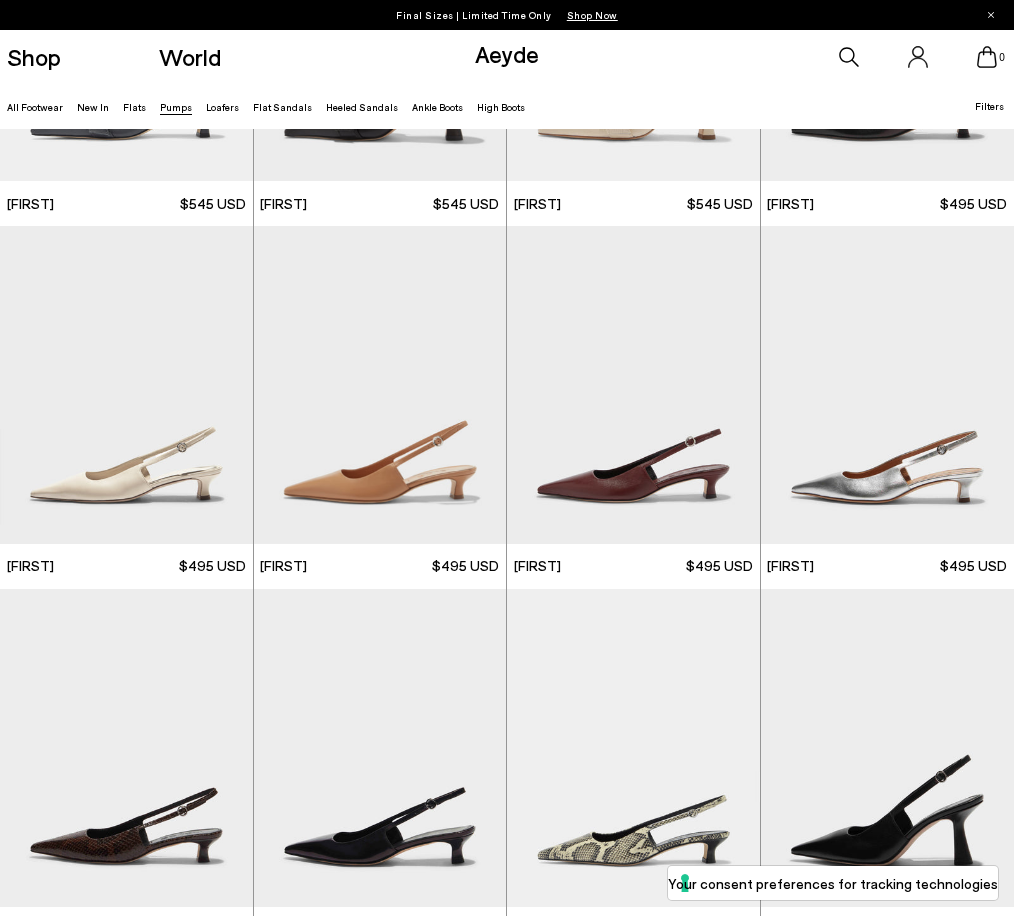 scroll, scrollTop: 3211, scrollLeft: 0, axis: vertical 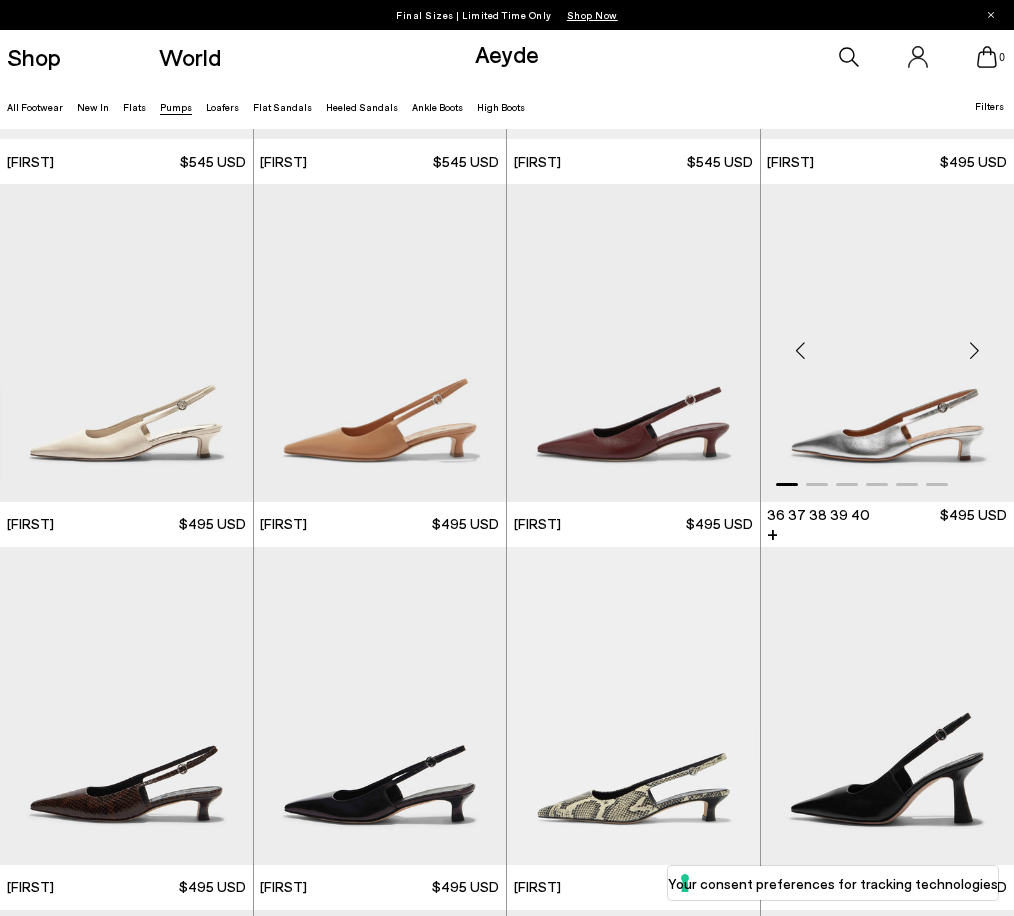 click at bounding box center [974, 351] 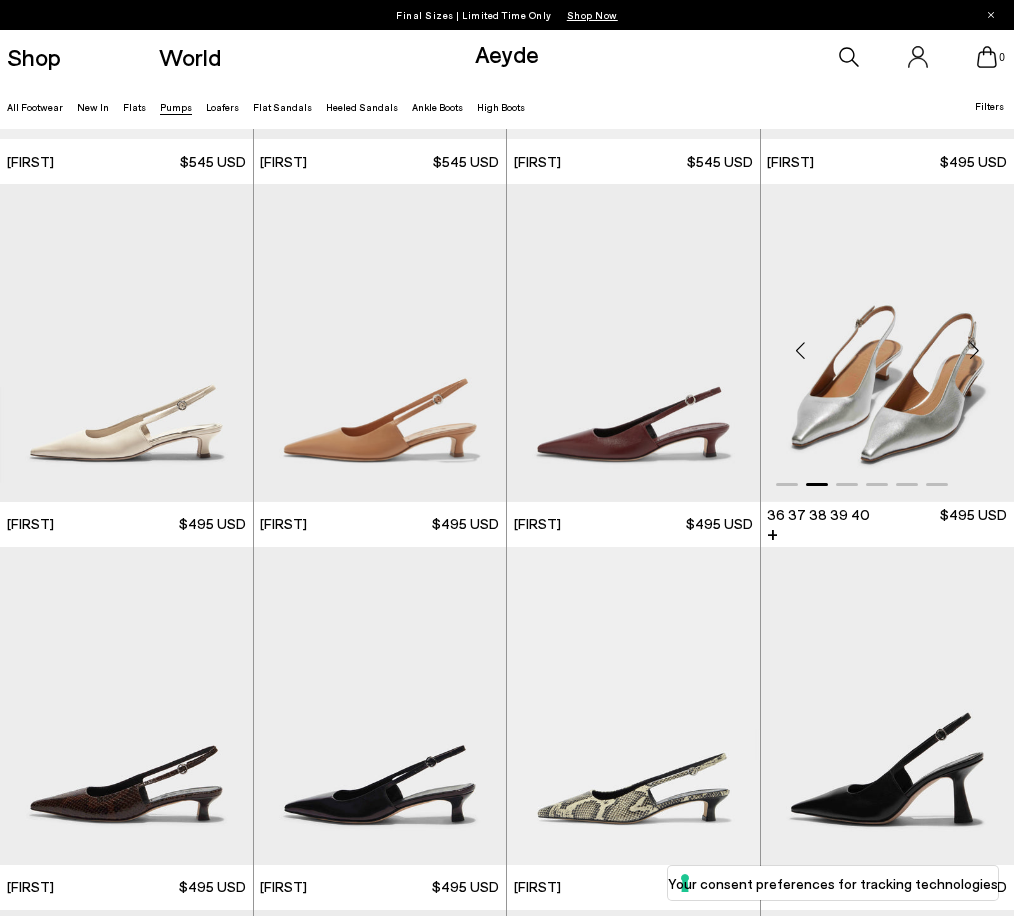 click at bounding box center (974, 351) 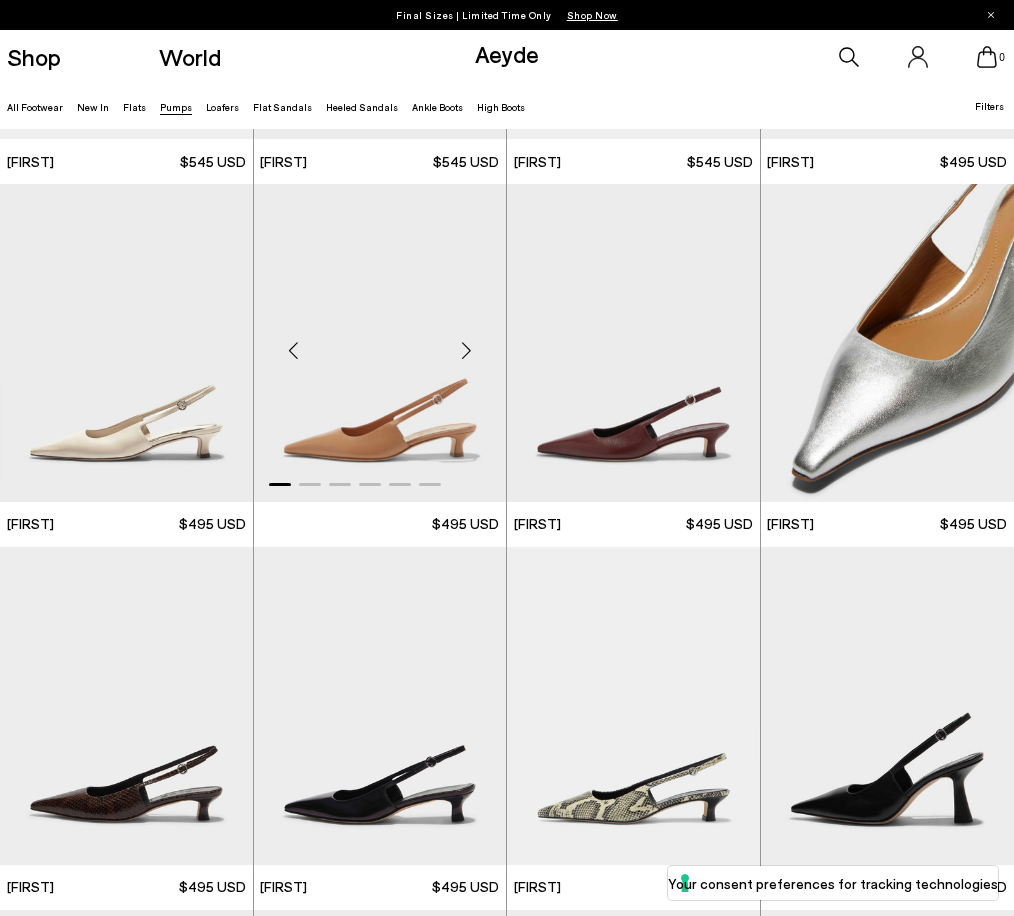 click at bounding box center [466, 351] 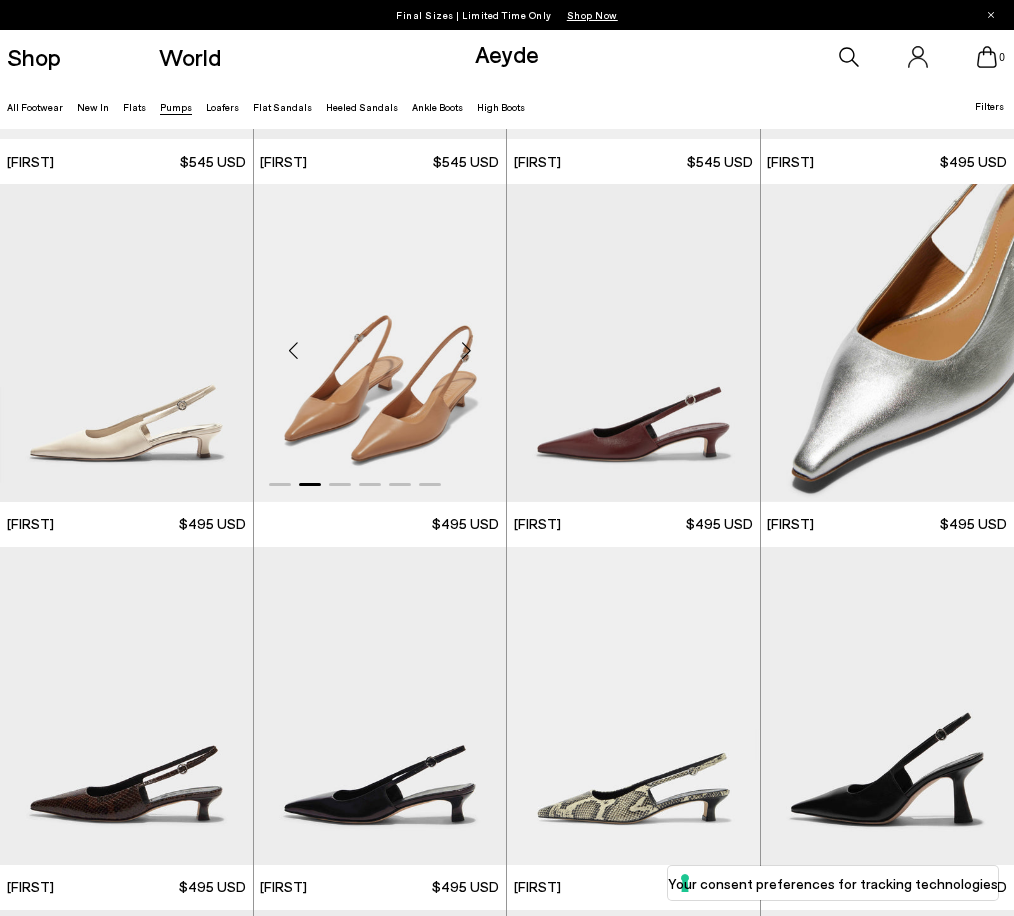 click at bounding box center (466, 351) 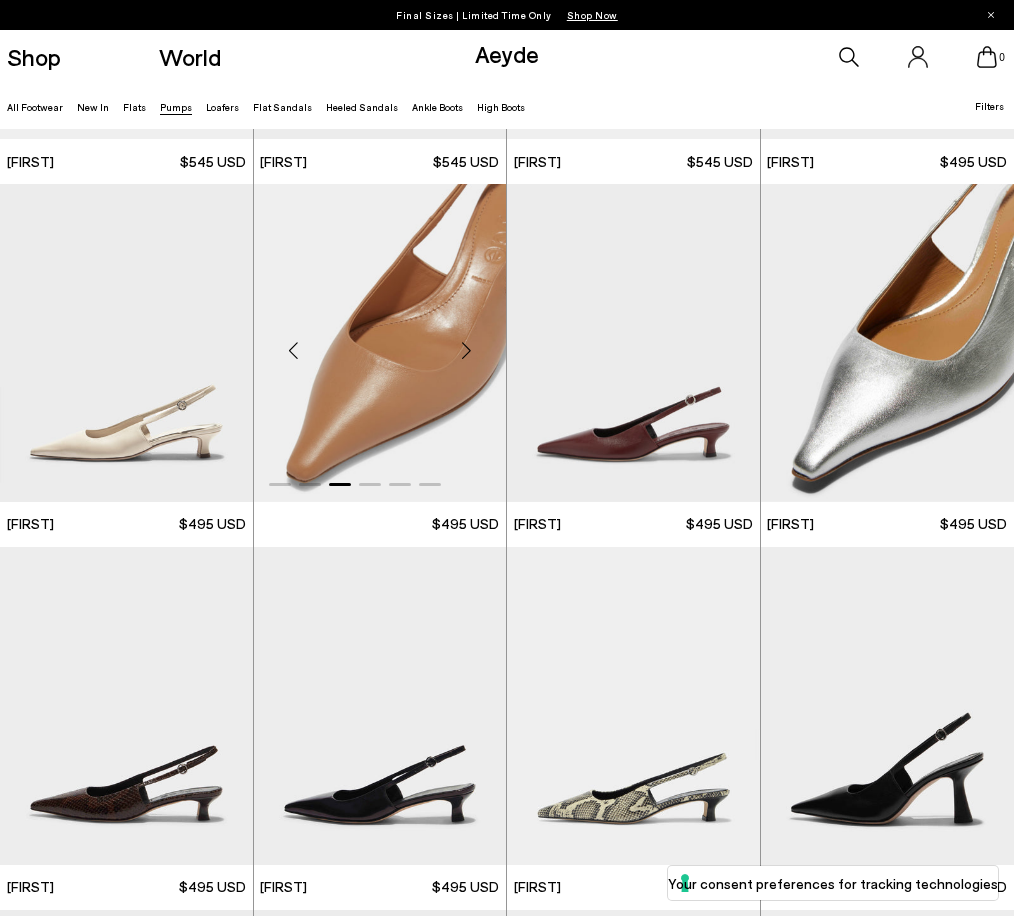 click at bounding box center [466, 351] 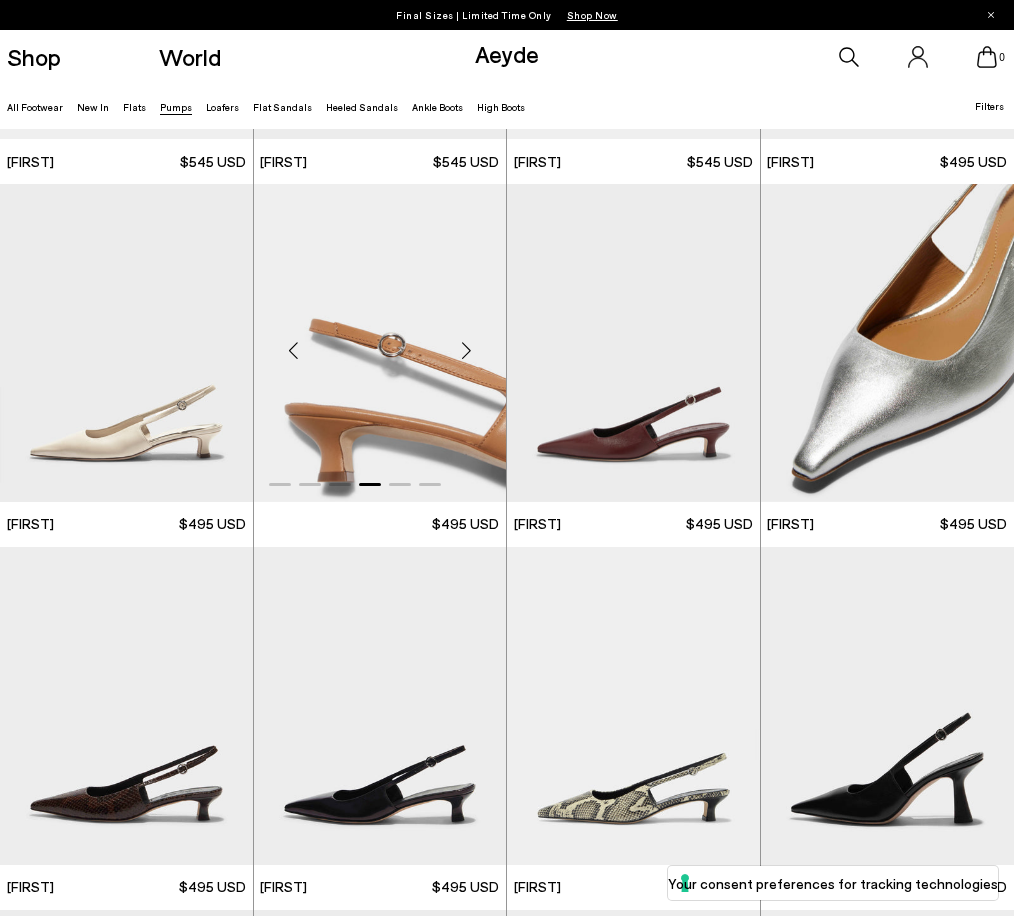 click at bounding box center (466, 351) 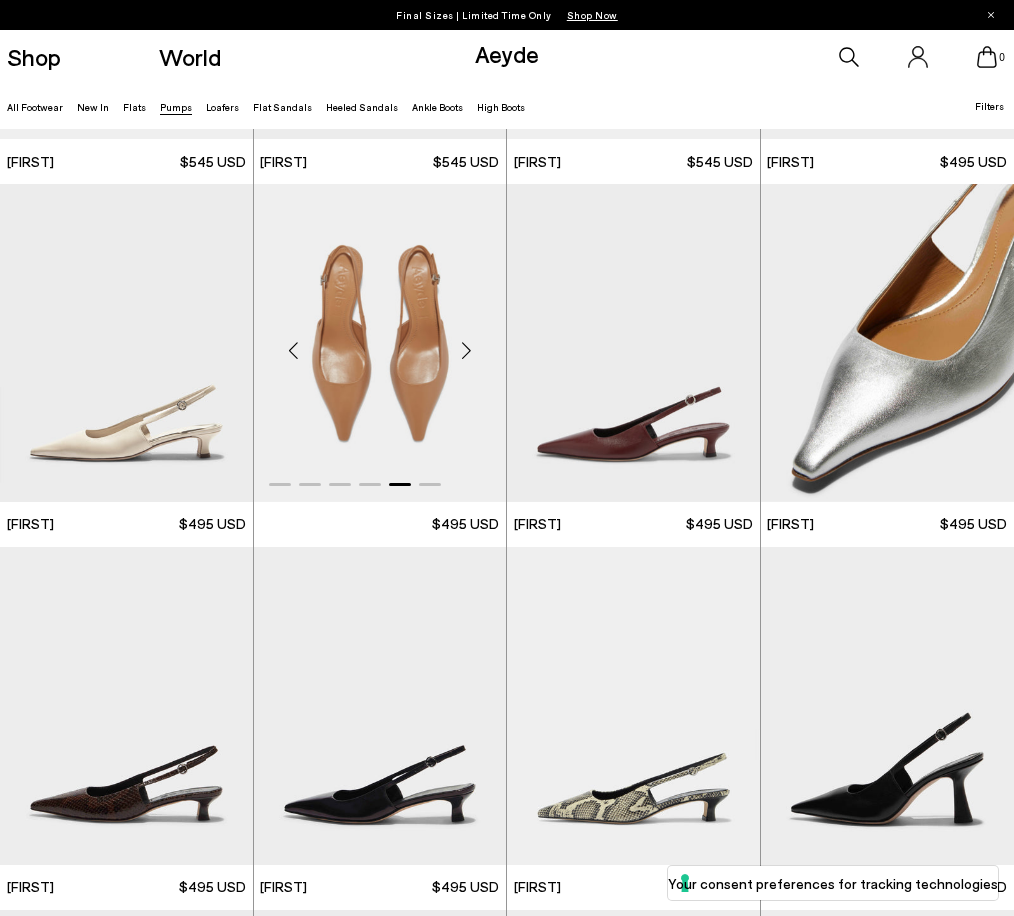 click at bounding box center (466, 351) 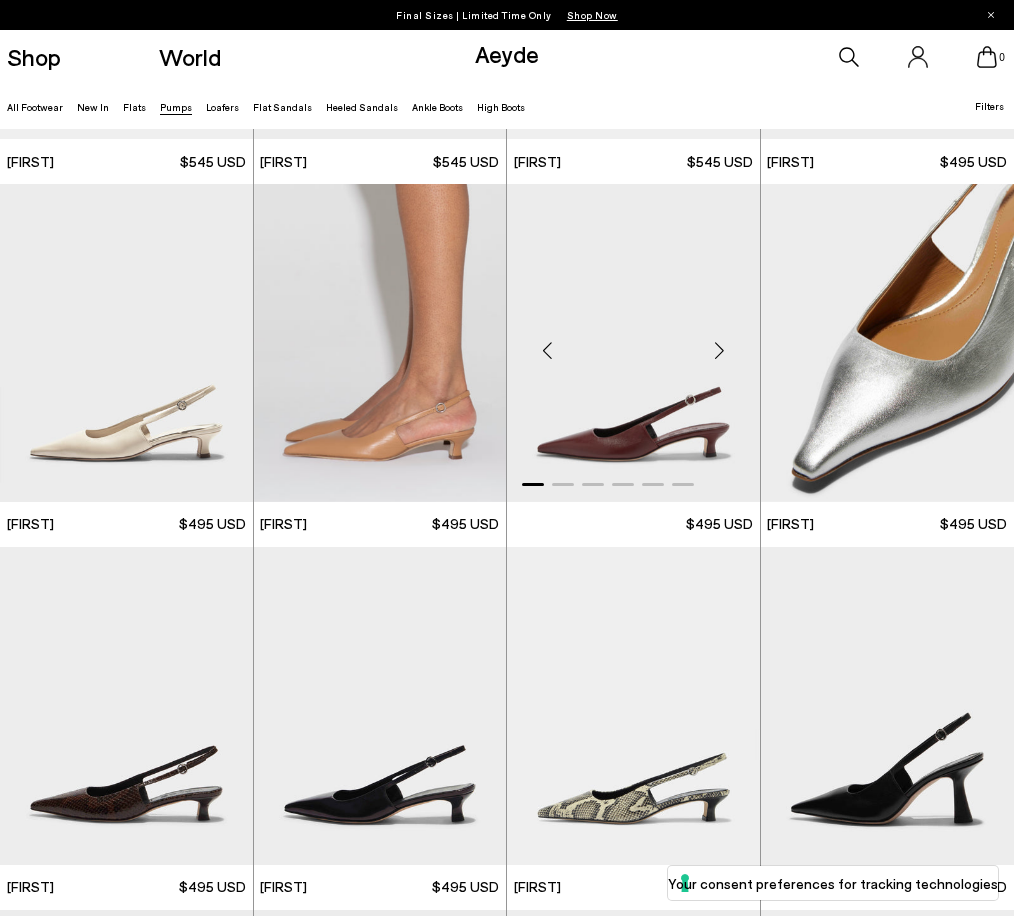 click at bounding box center [720, 351] 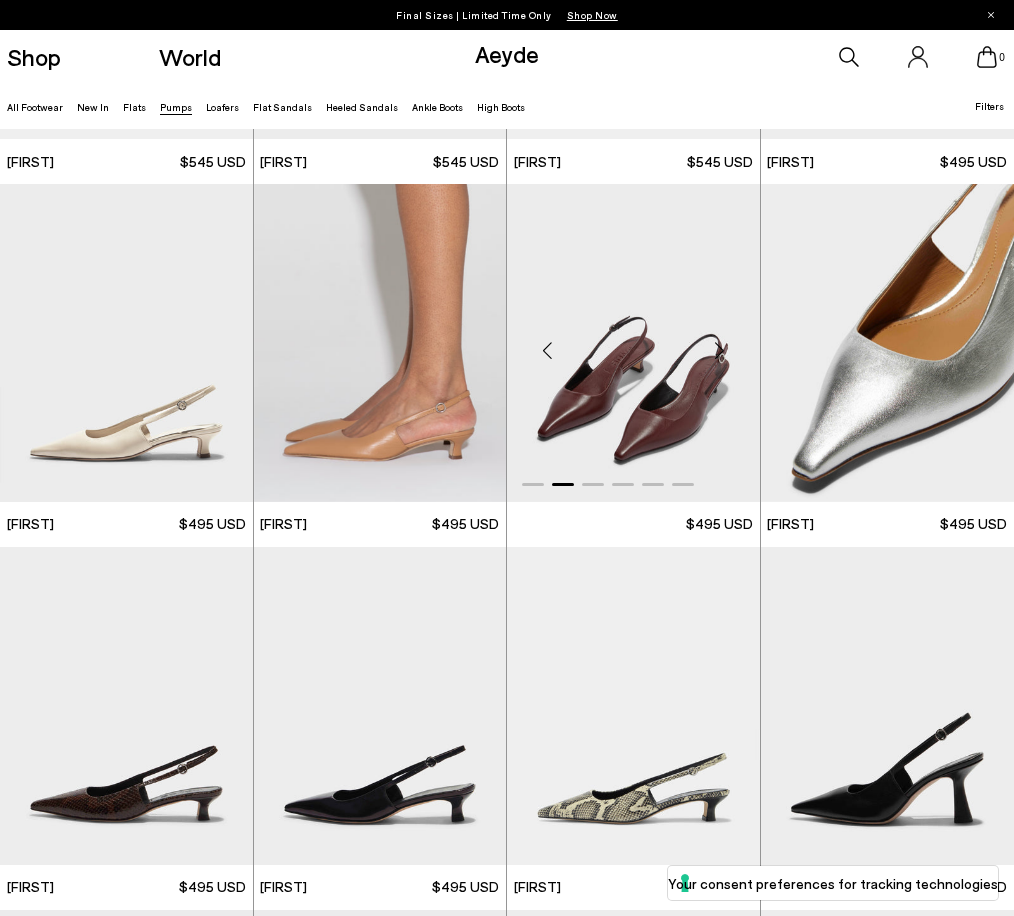 click at bounding box center [720, 351] 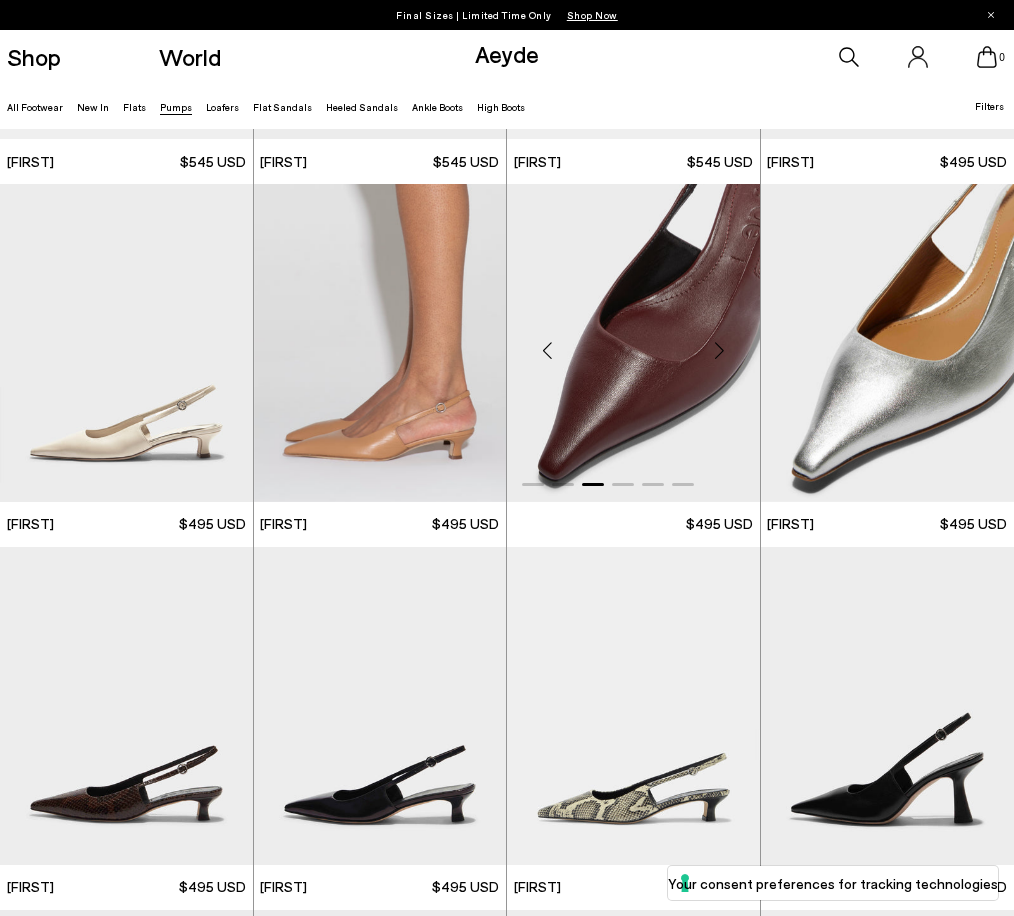 click at bounding box center (720, 351) 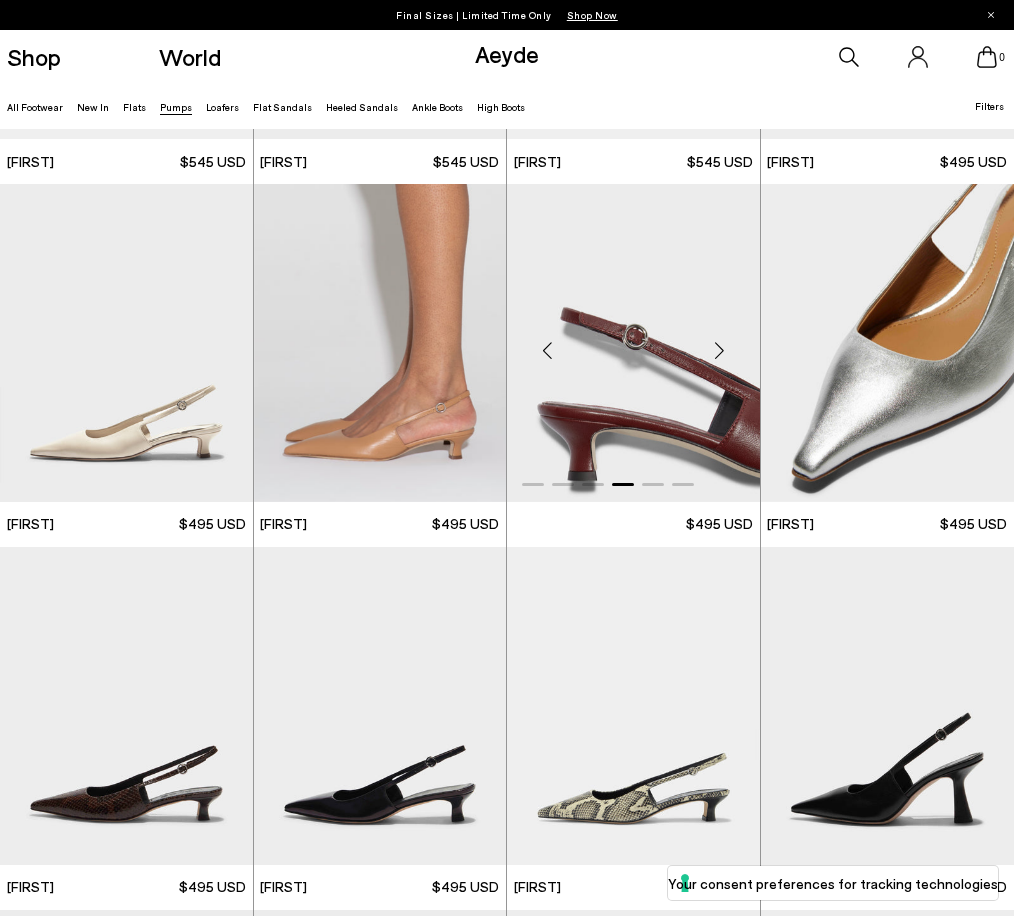 click at bounding box center [720, 351] 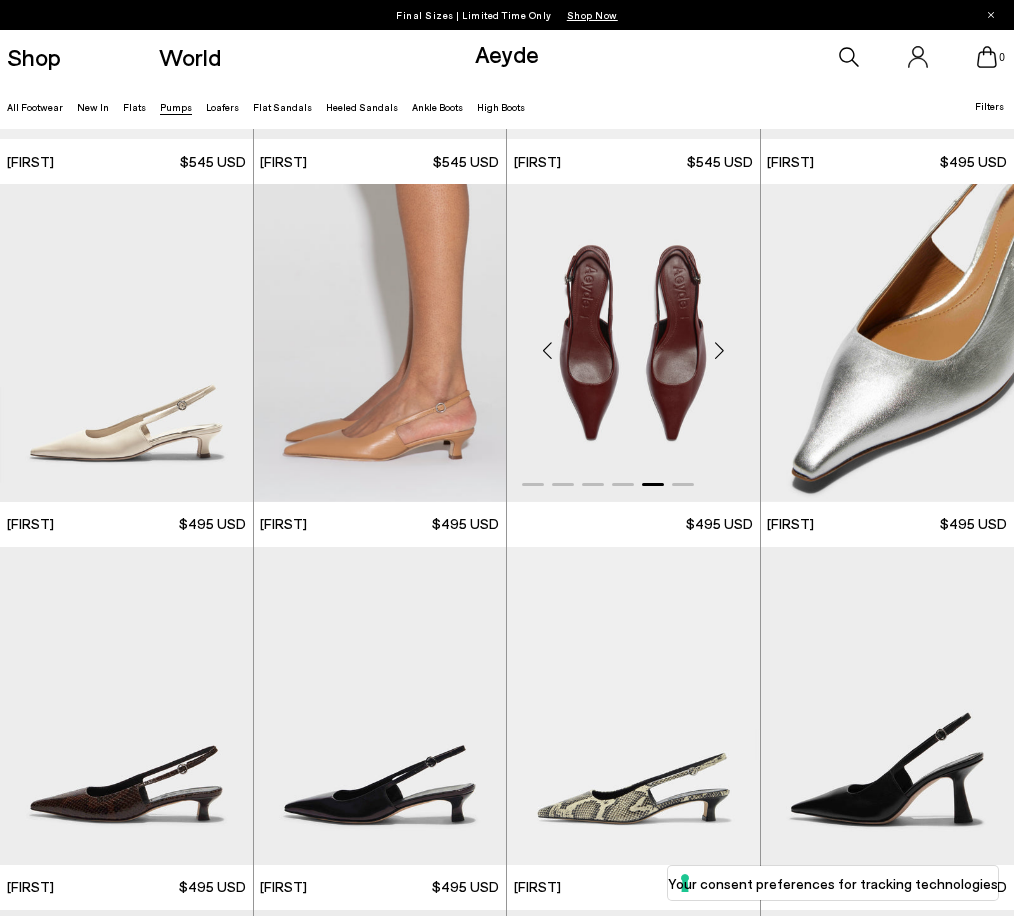 click at bounding box center (720, 351) 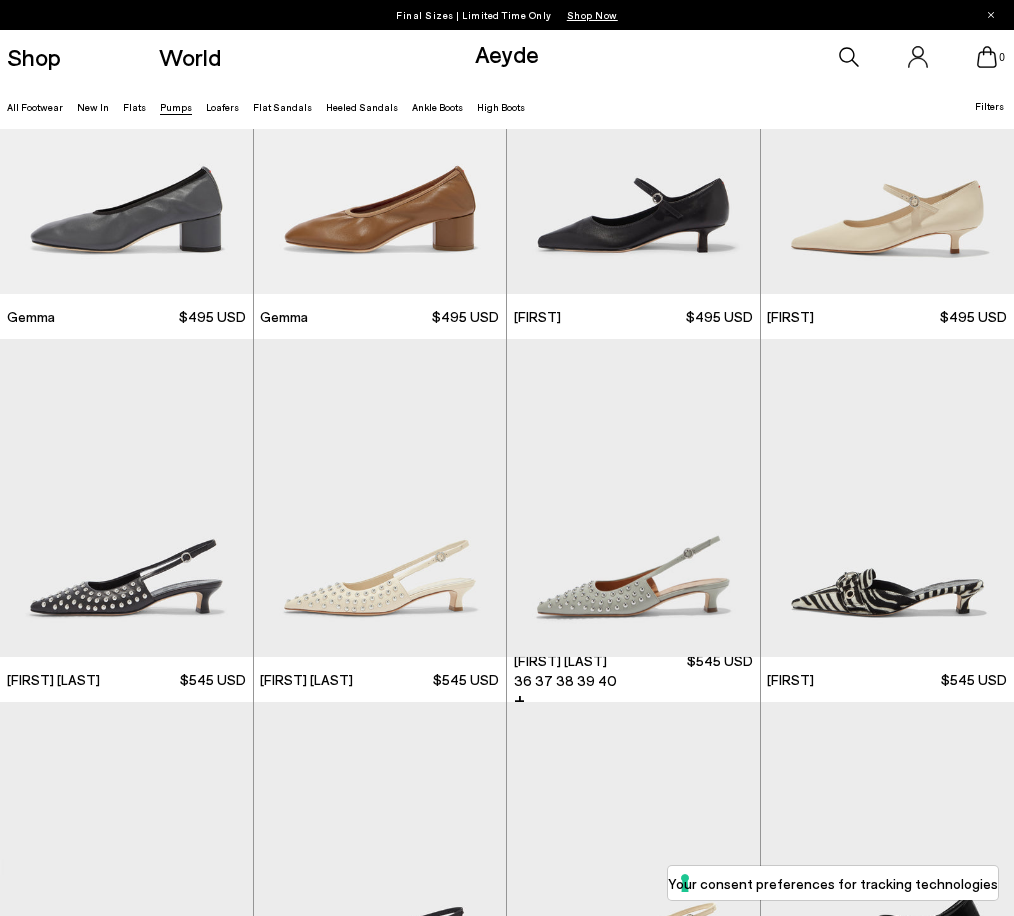scroll, scrollTop: 5364, scrollLeft: 0, axis: vertical 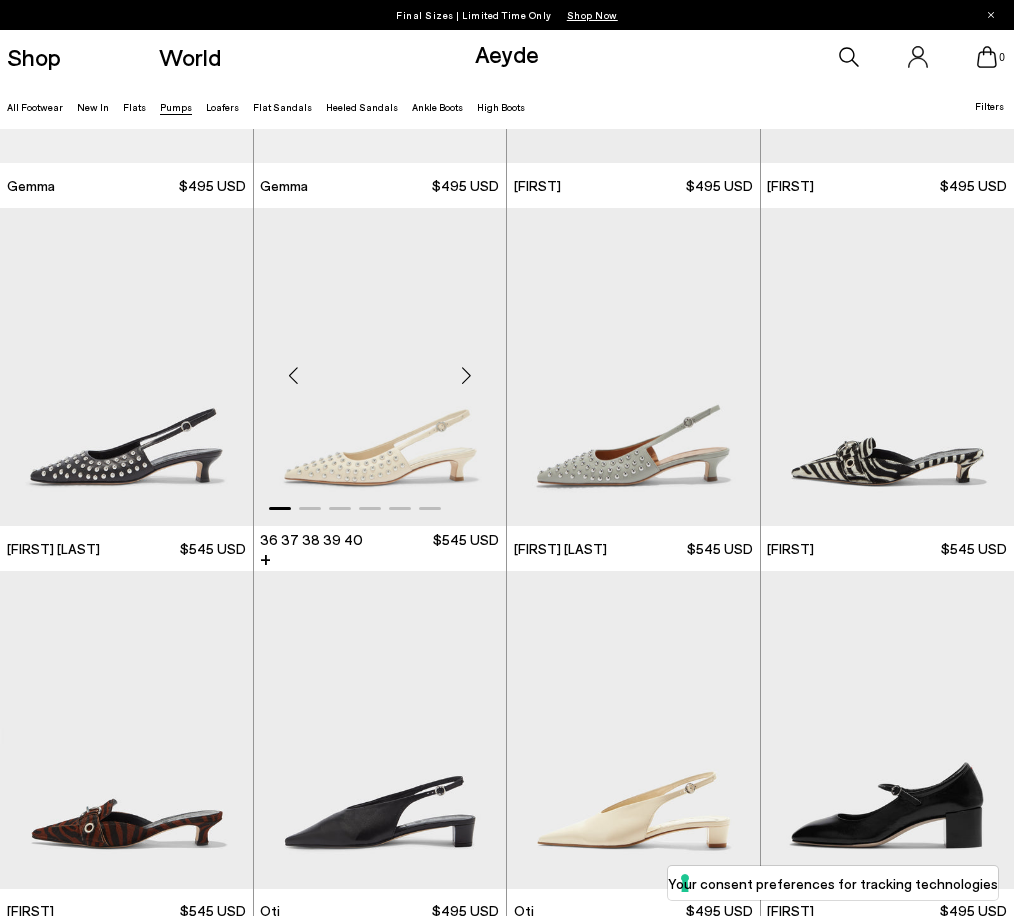 click at bounding box center [466, 375] 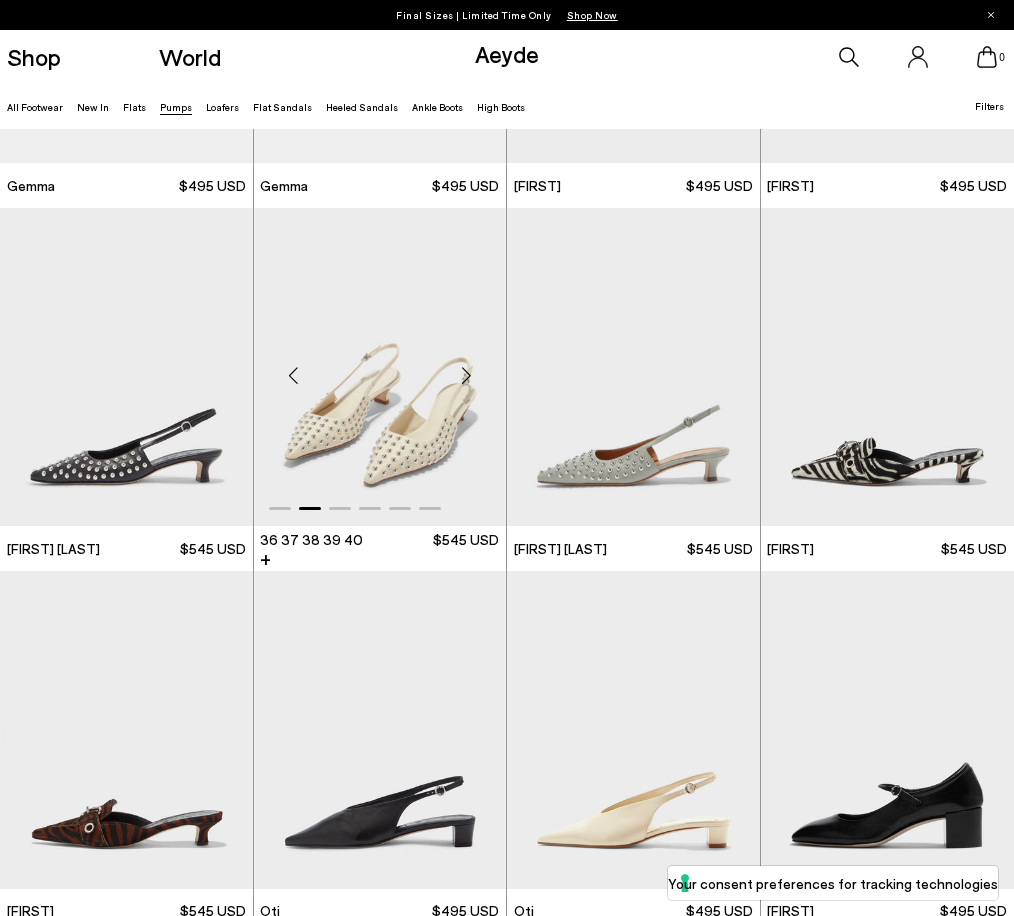 click at bounding box center (466, 375) 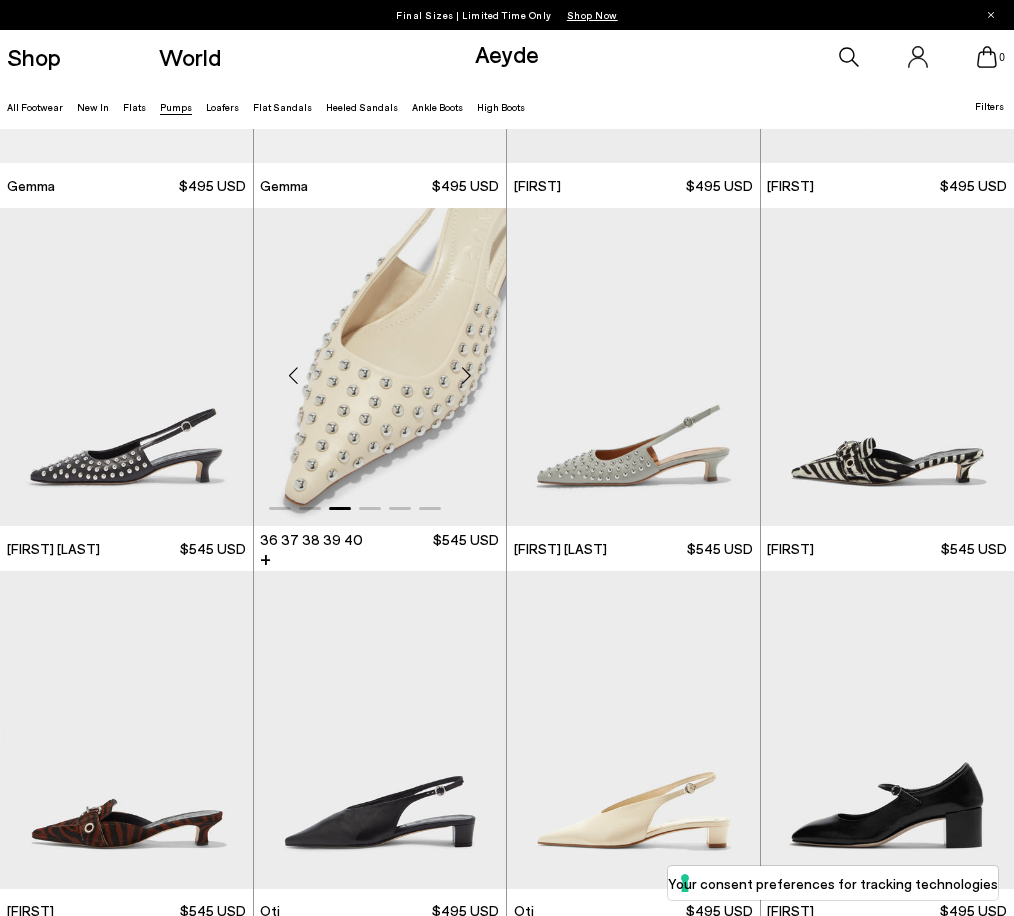 click at bounding box center (466, 375) 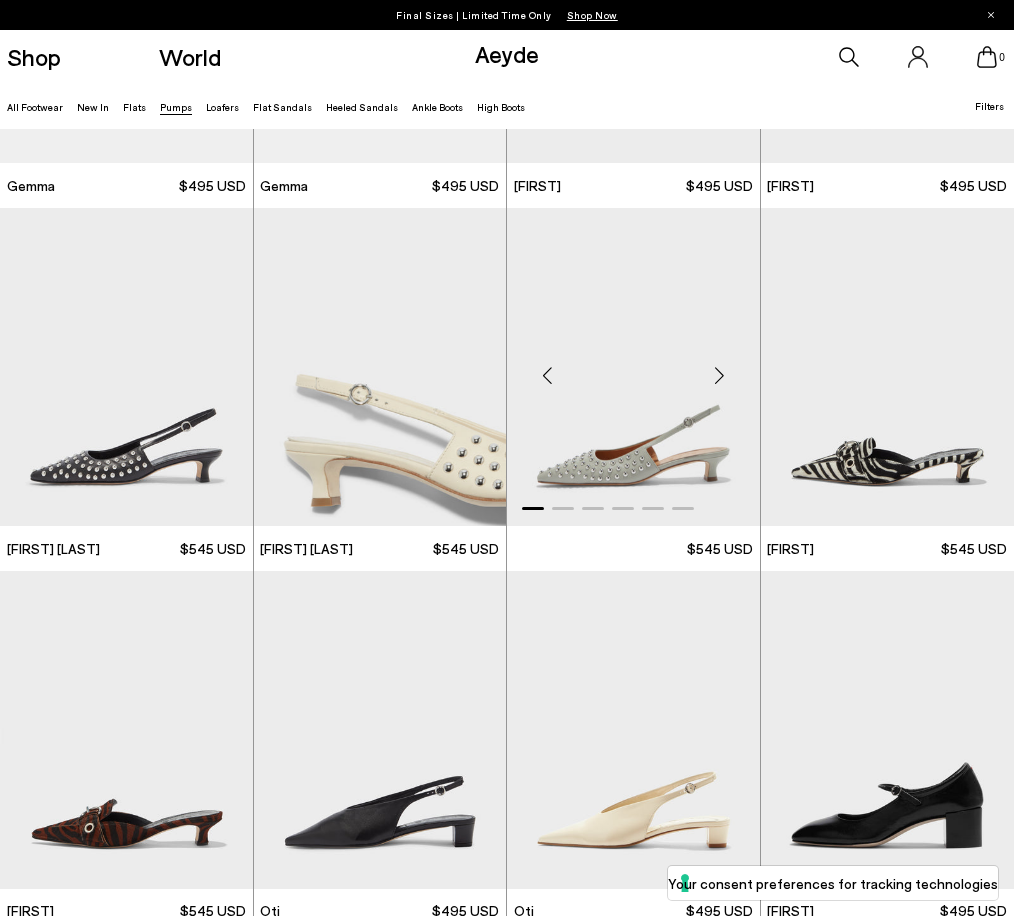 click at bounding box center [720, 375] 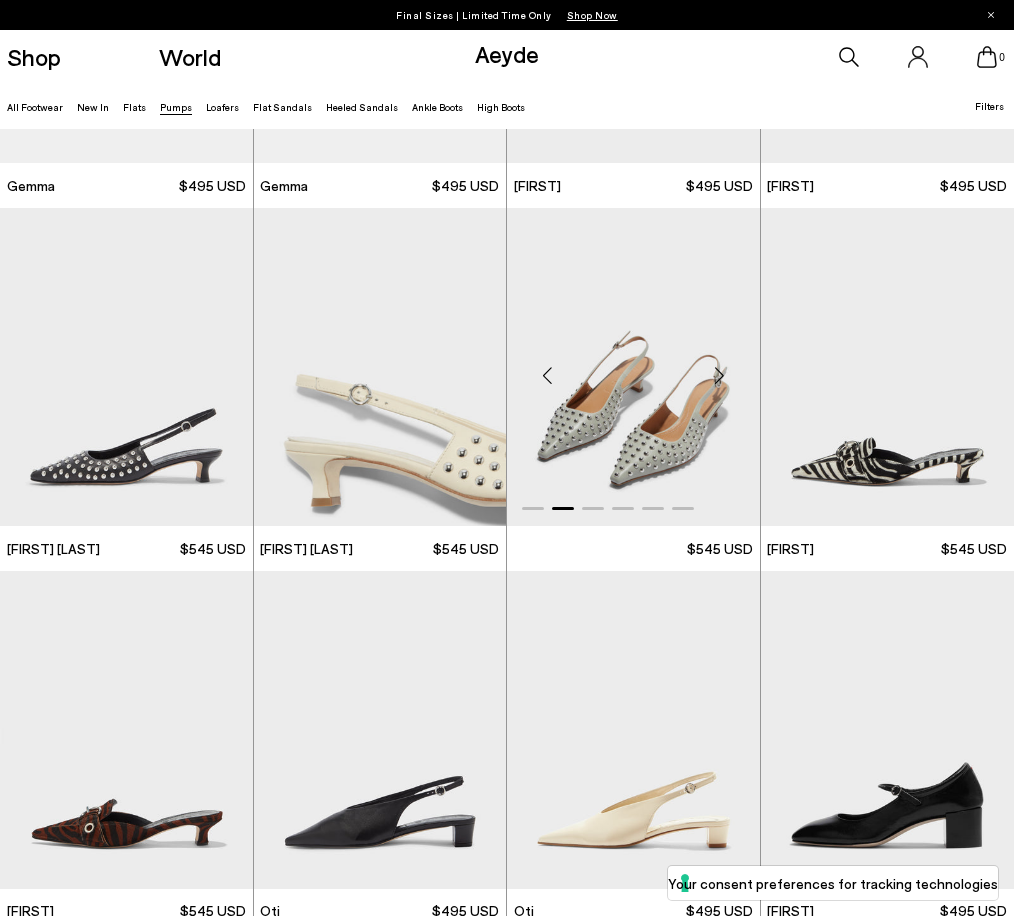 click at bounding box center [720, 375] 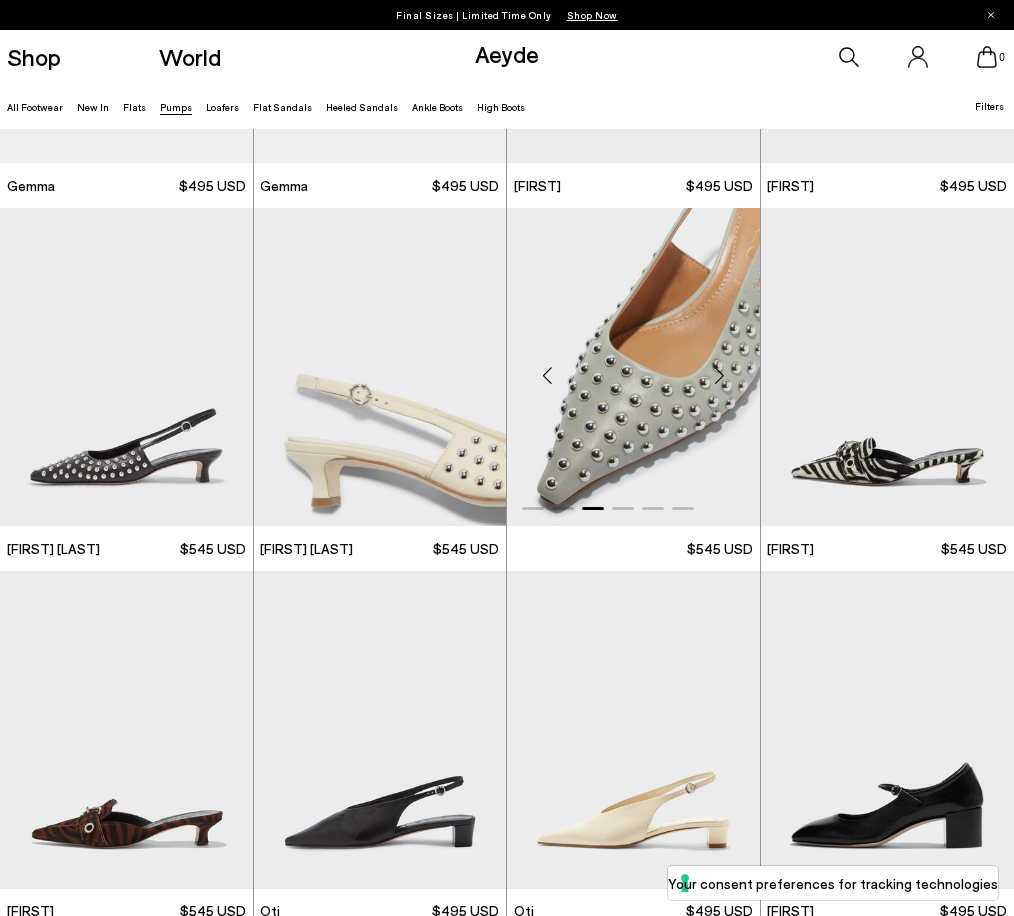 click at bounding box center [720, 375] 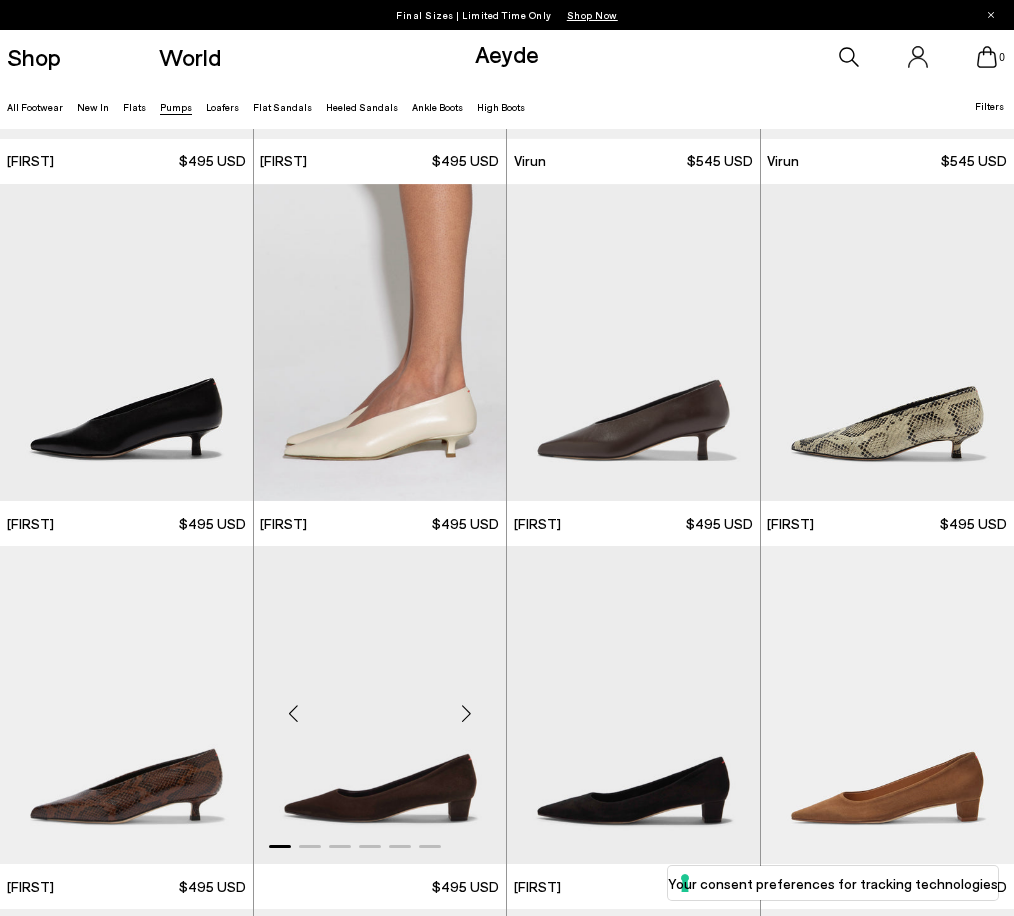 scroll, scrollTop: 1759, scrollLeft: 0, axis: vertical 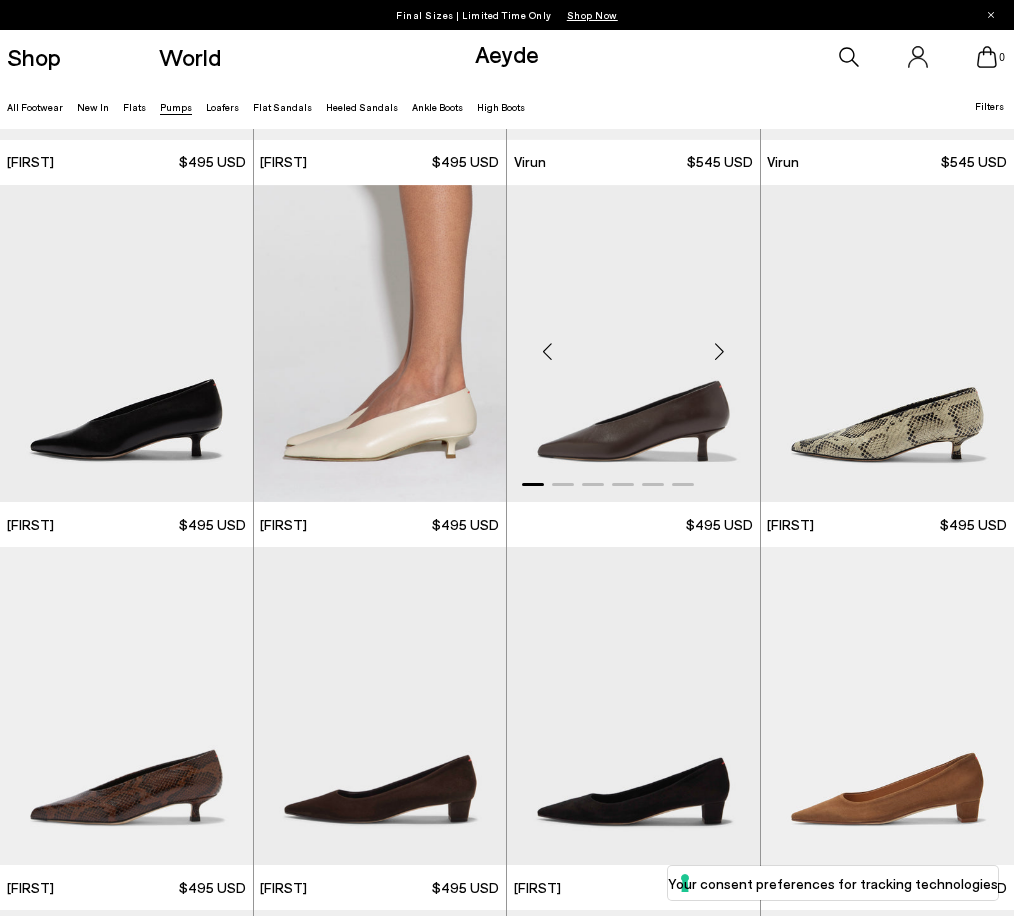 click at bounding box center [720, 352] 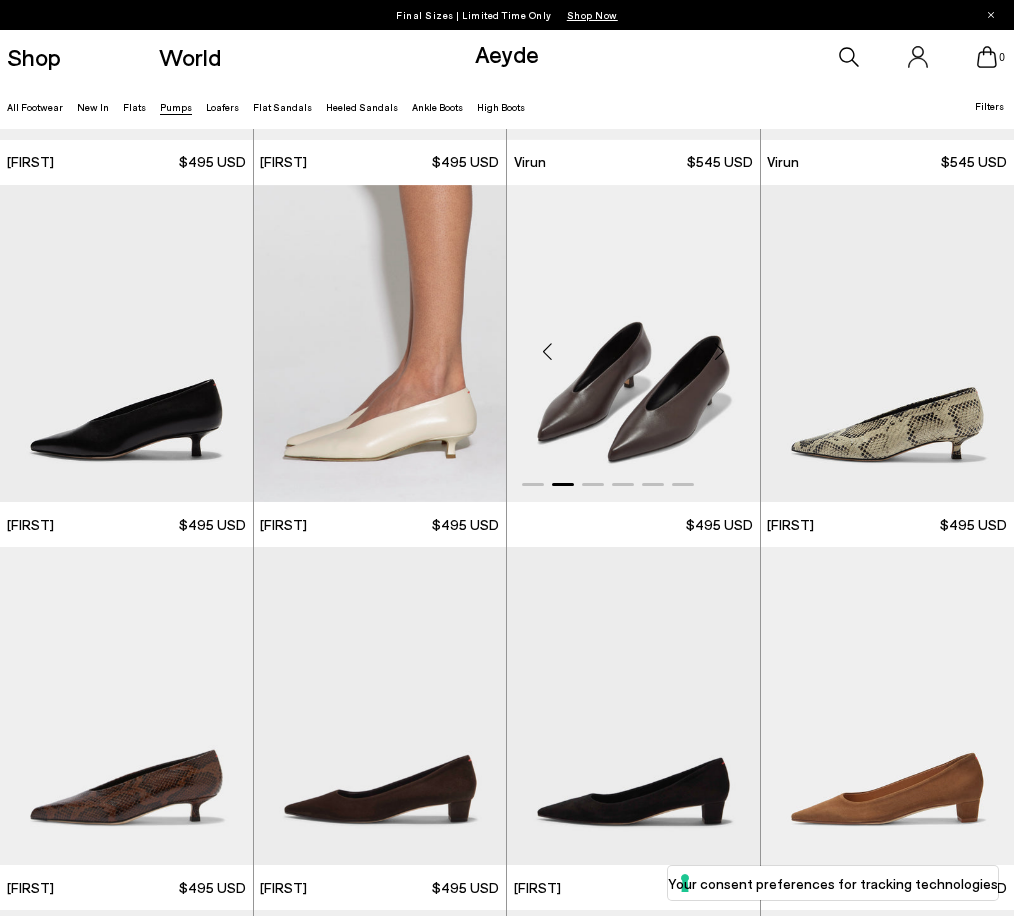click at bounding box center (720, 352) 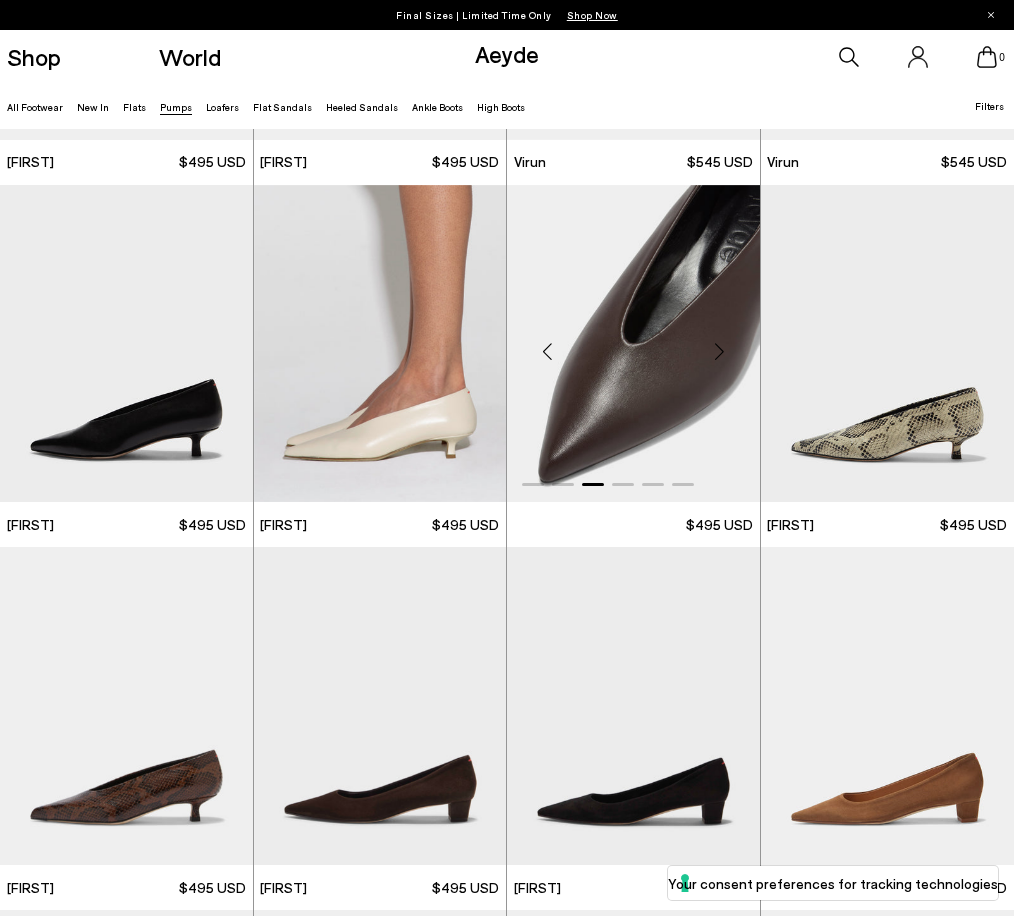 click at bounding box center [720, 352] 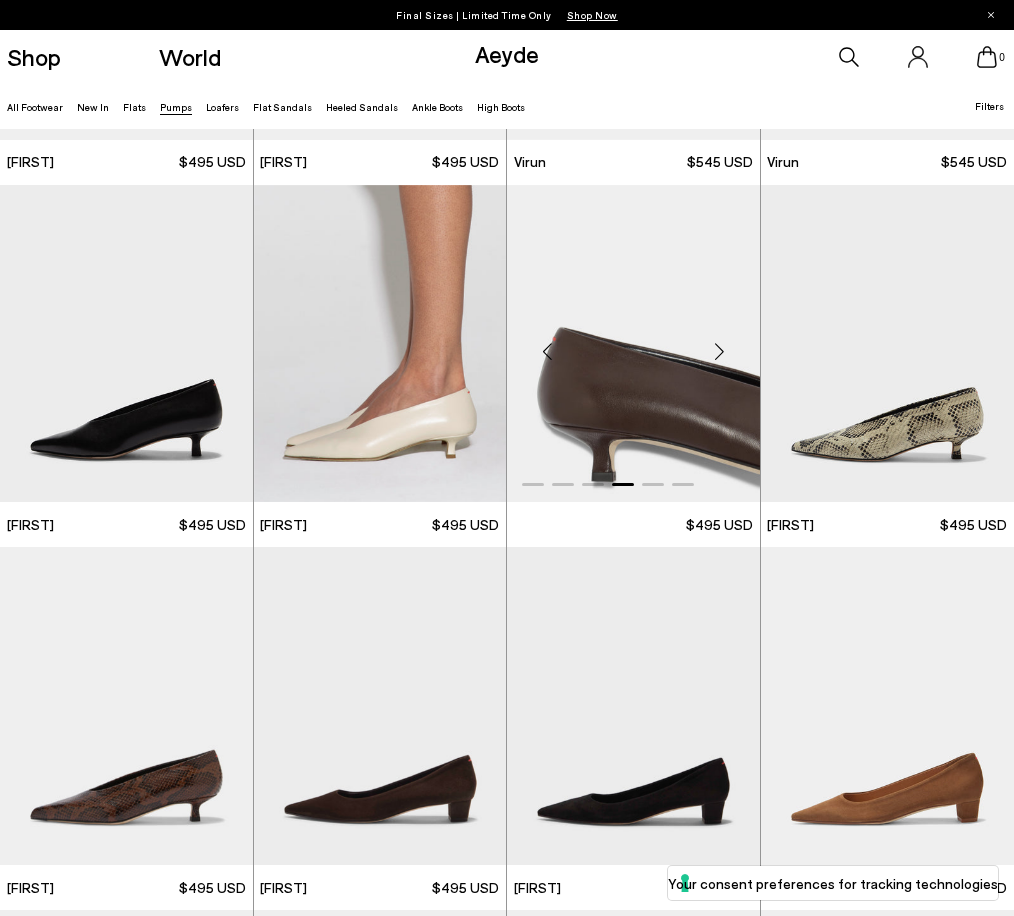 click at bounding box center [720, 352] 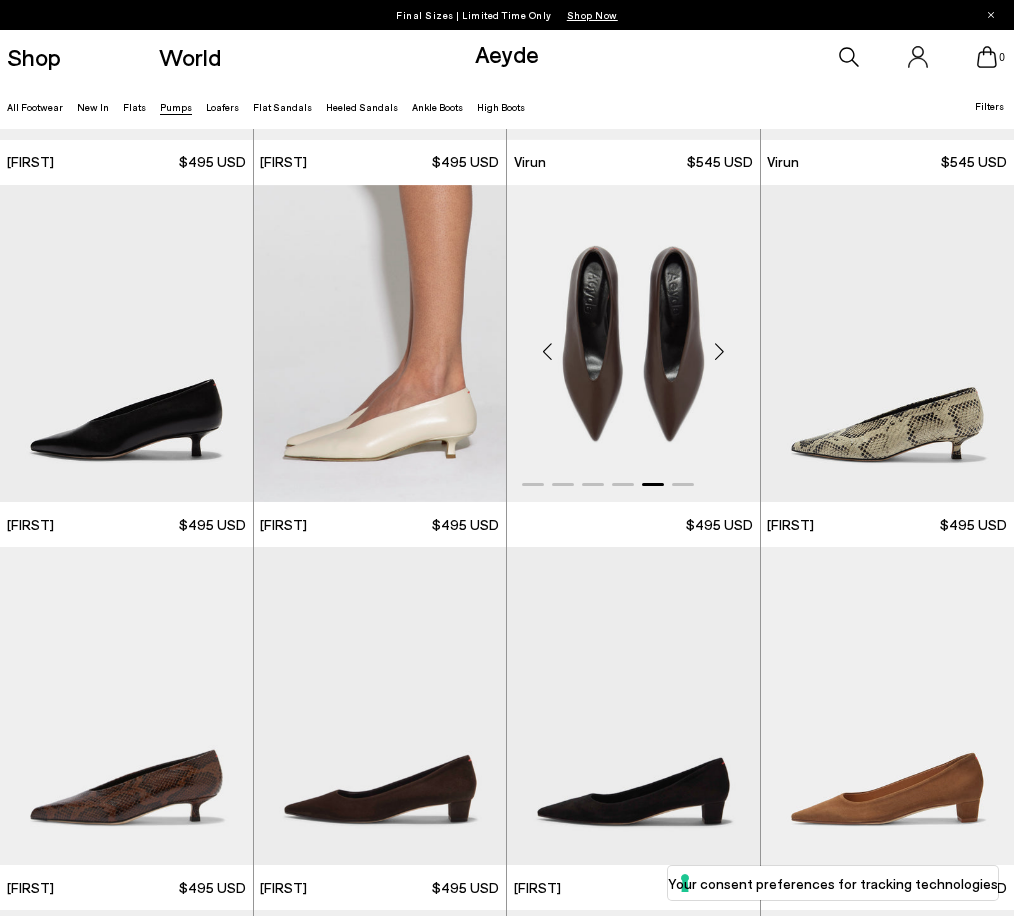 click at bounding box center (720, 352) 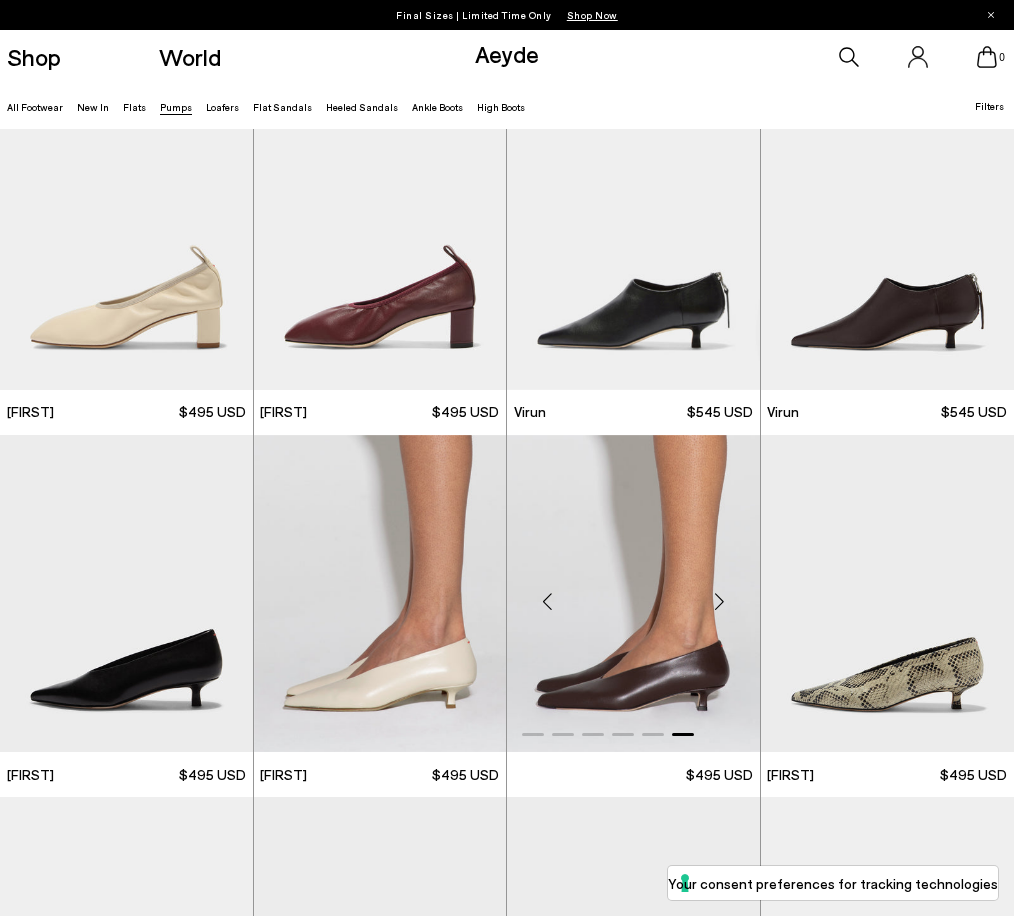 scroll, scrollTop: 1554, scrollLeft: 0, axis: vertical 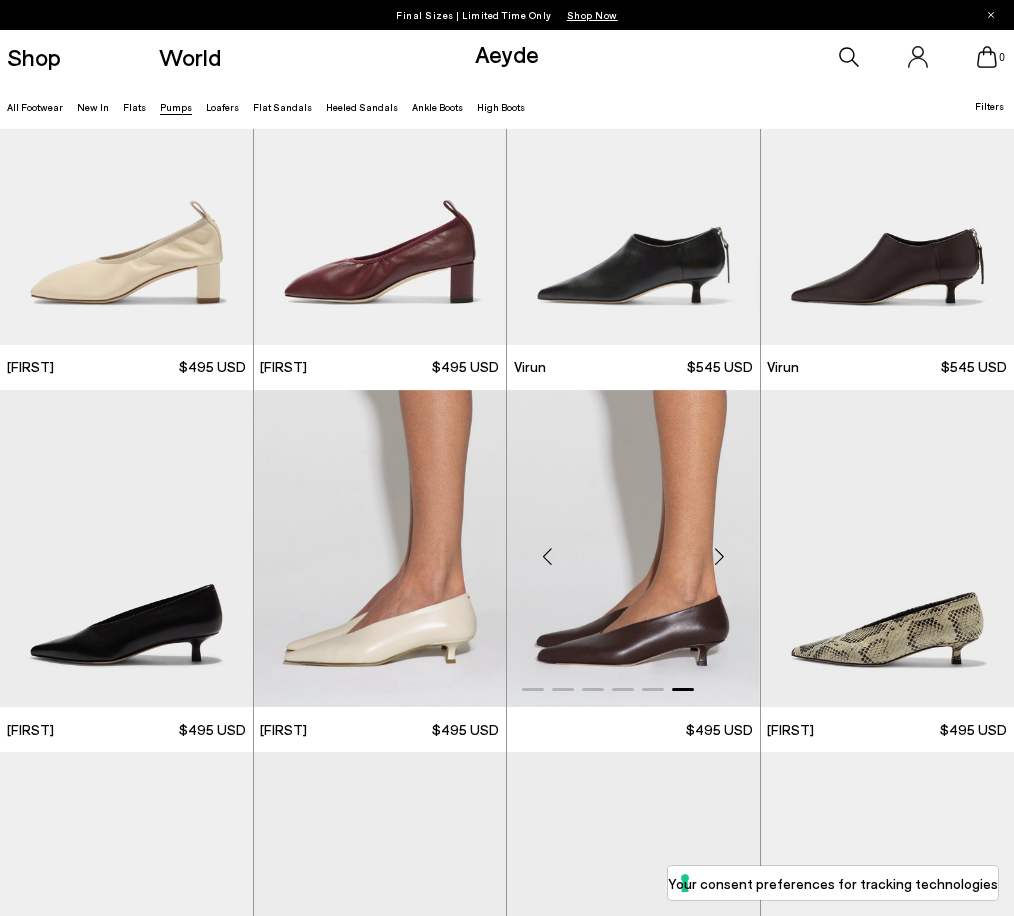 click at bounding box center [633, 549] 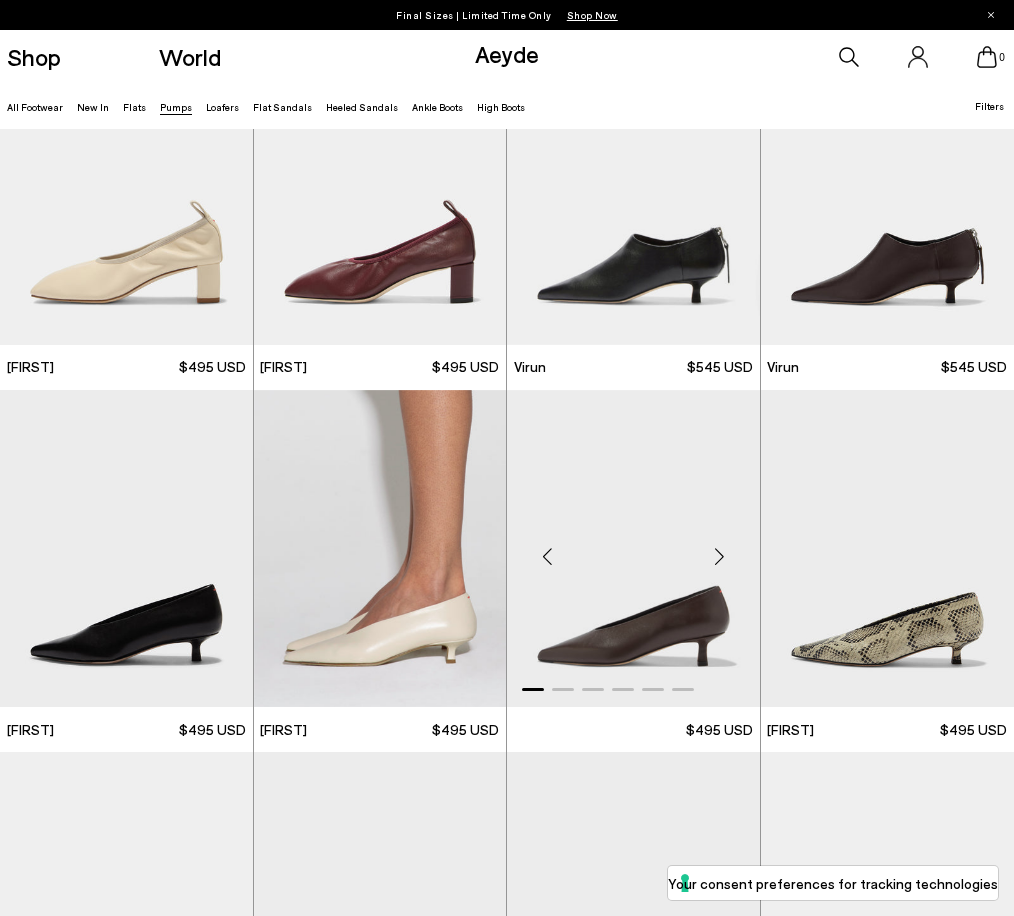 click at bounding box center [633, 549] 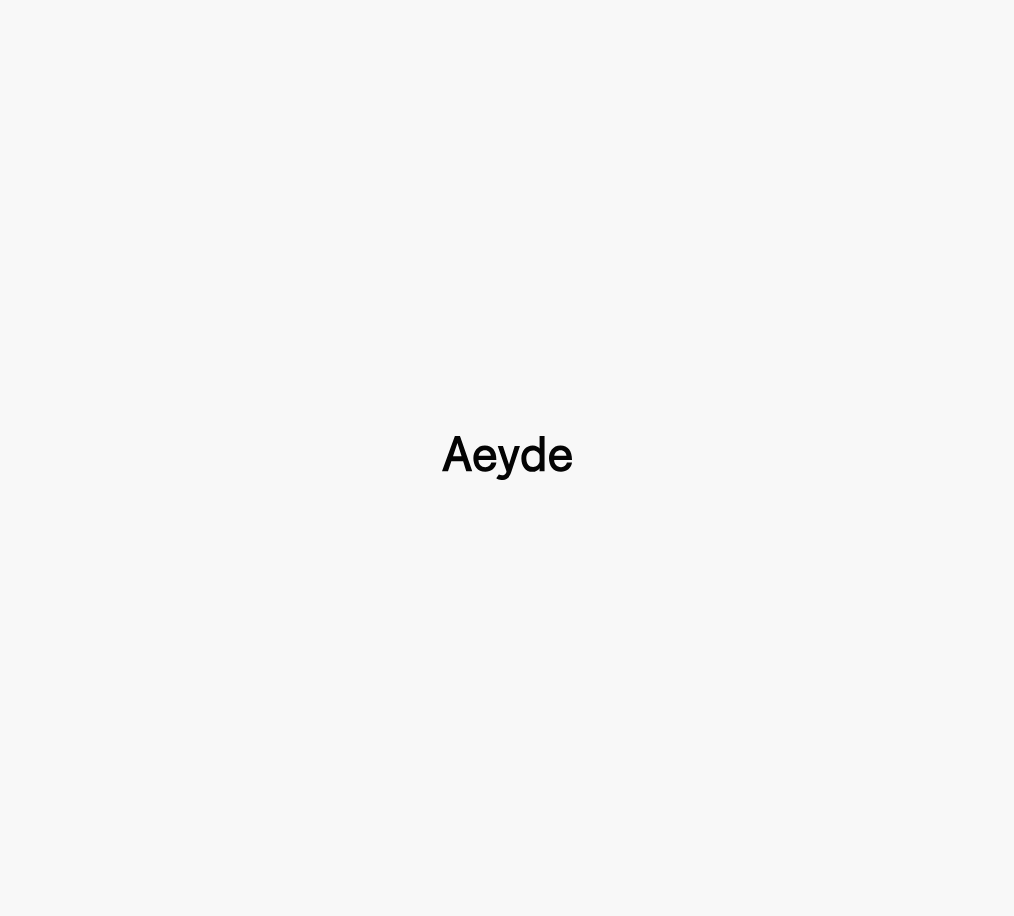 scroll, scrollTop: 0, scrollLeft: 0, axis: both 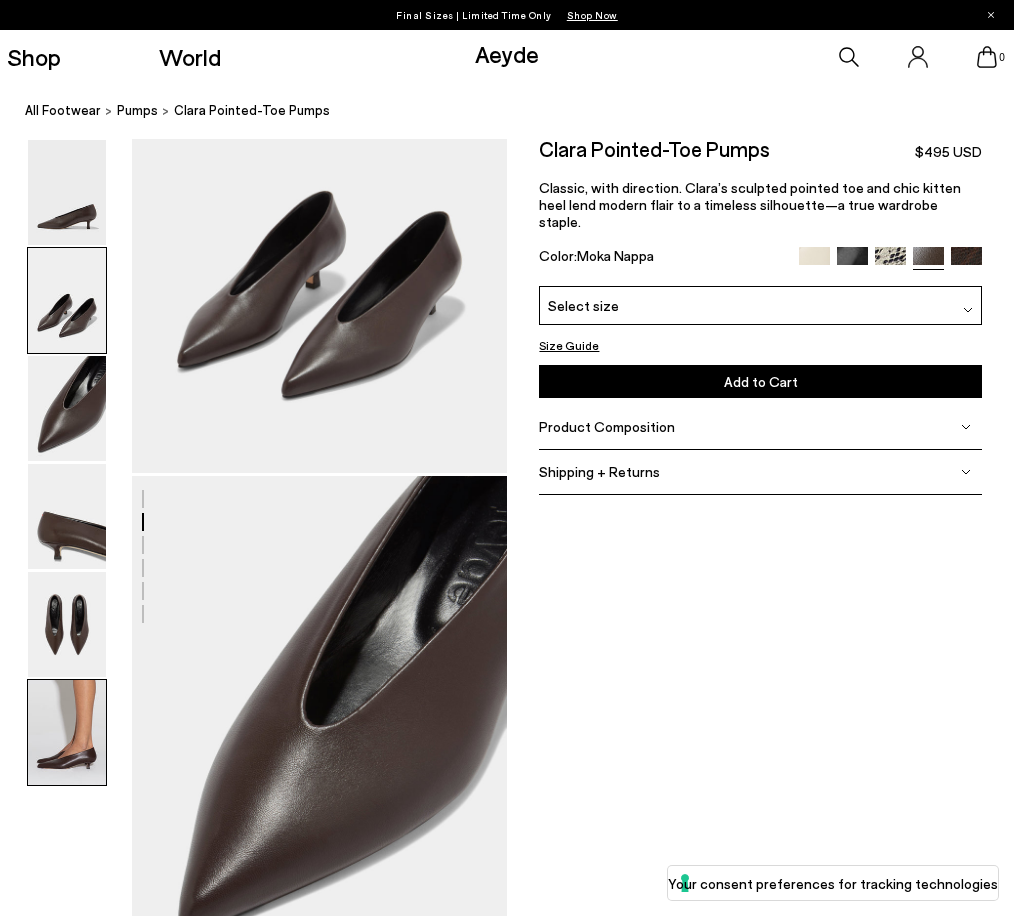 click at bounding box center (67, 732) 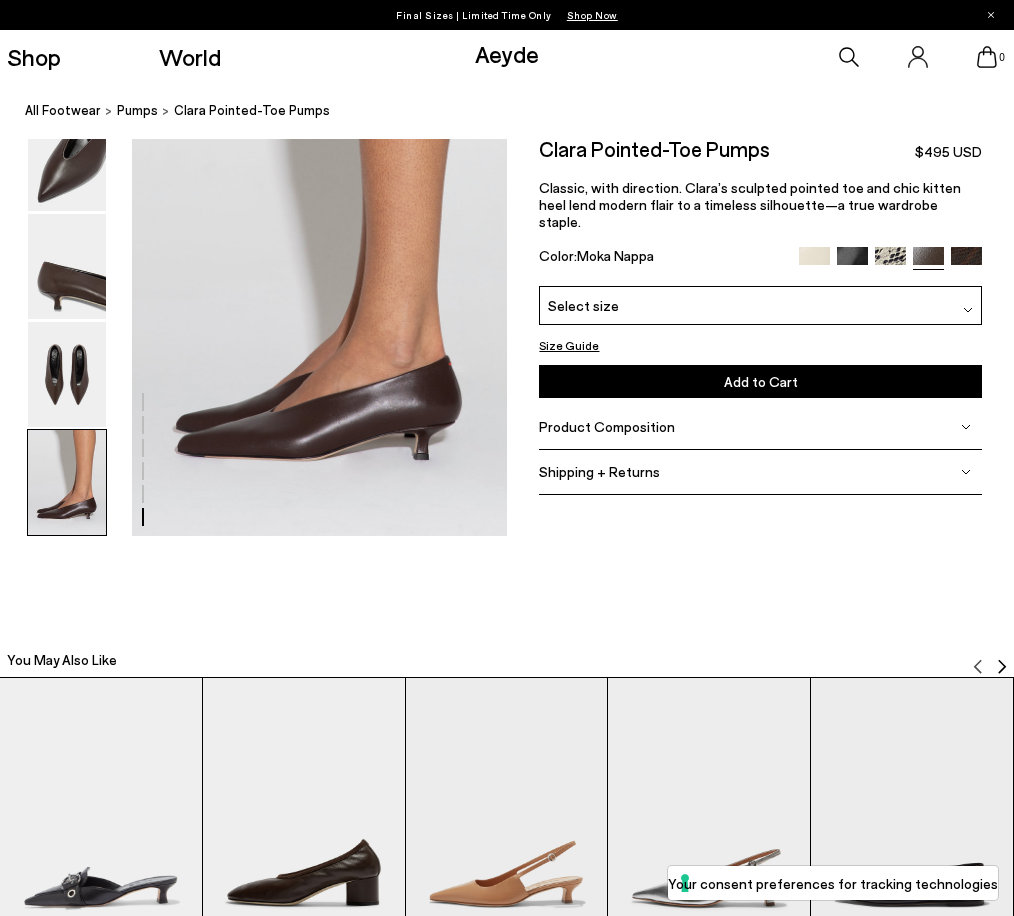 scroll, scrollTop: 2654, scrollLeft: 0, axis: vertical 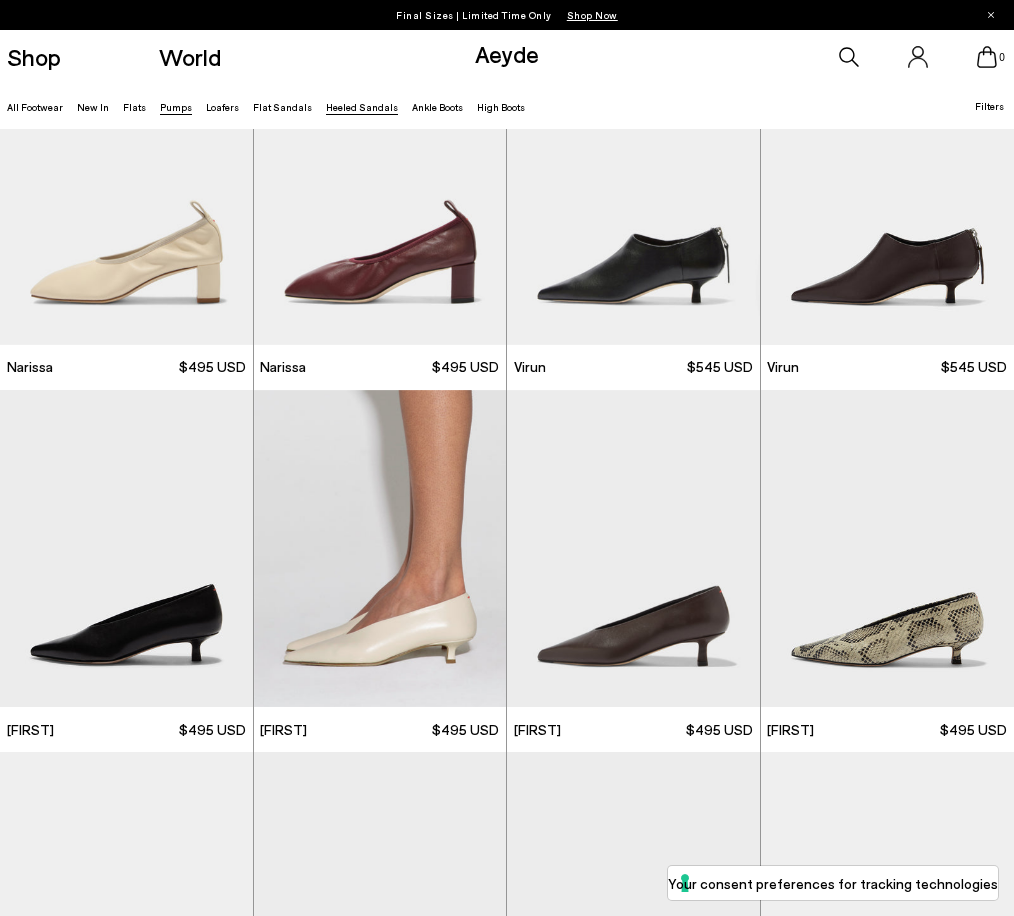 click on "Heeled Sandals" at bounding box center [362, 107] 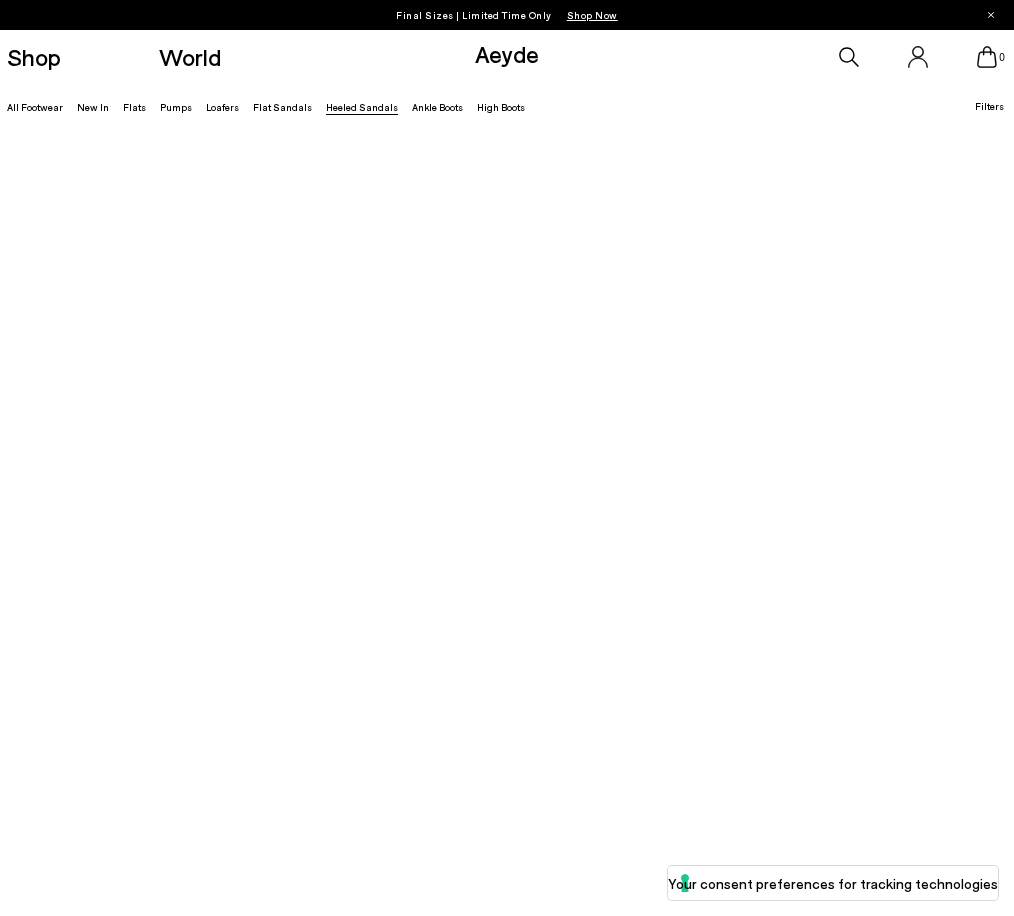 scroll, scrollTop: 0, scrollLeft: 0, axis: both 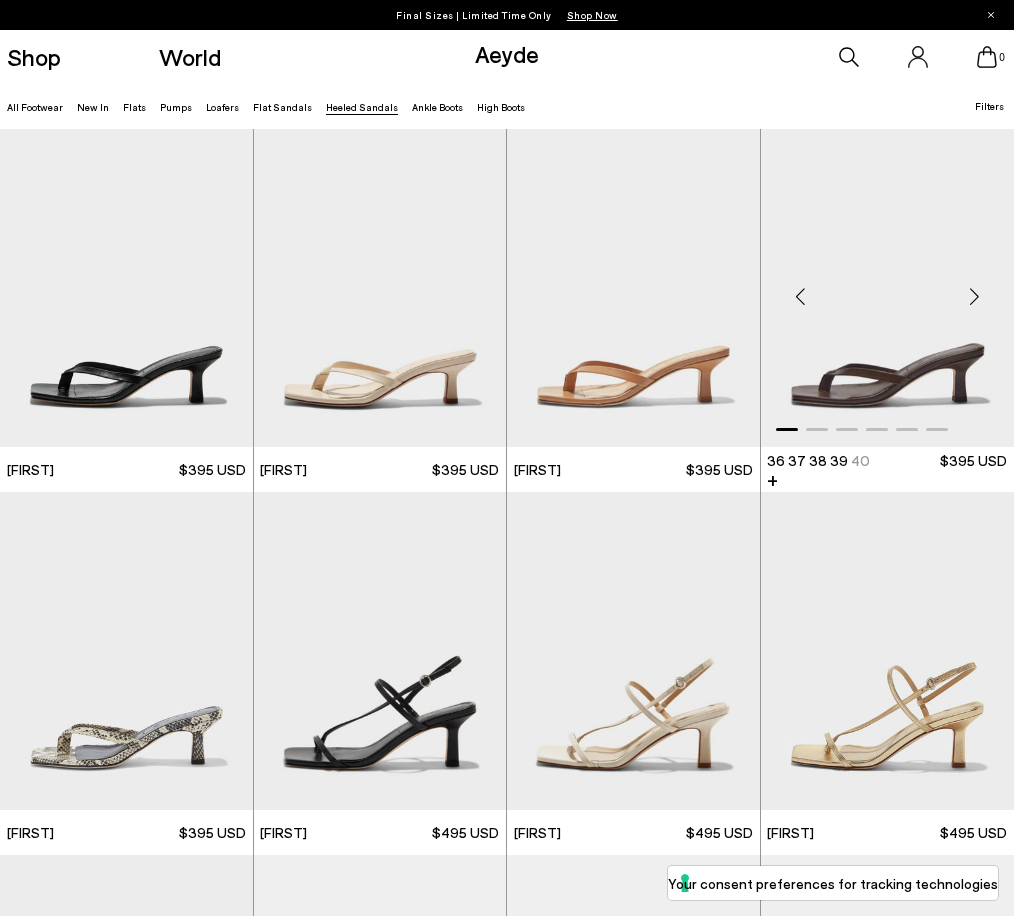click at bounding box center [974, 296] 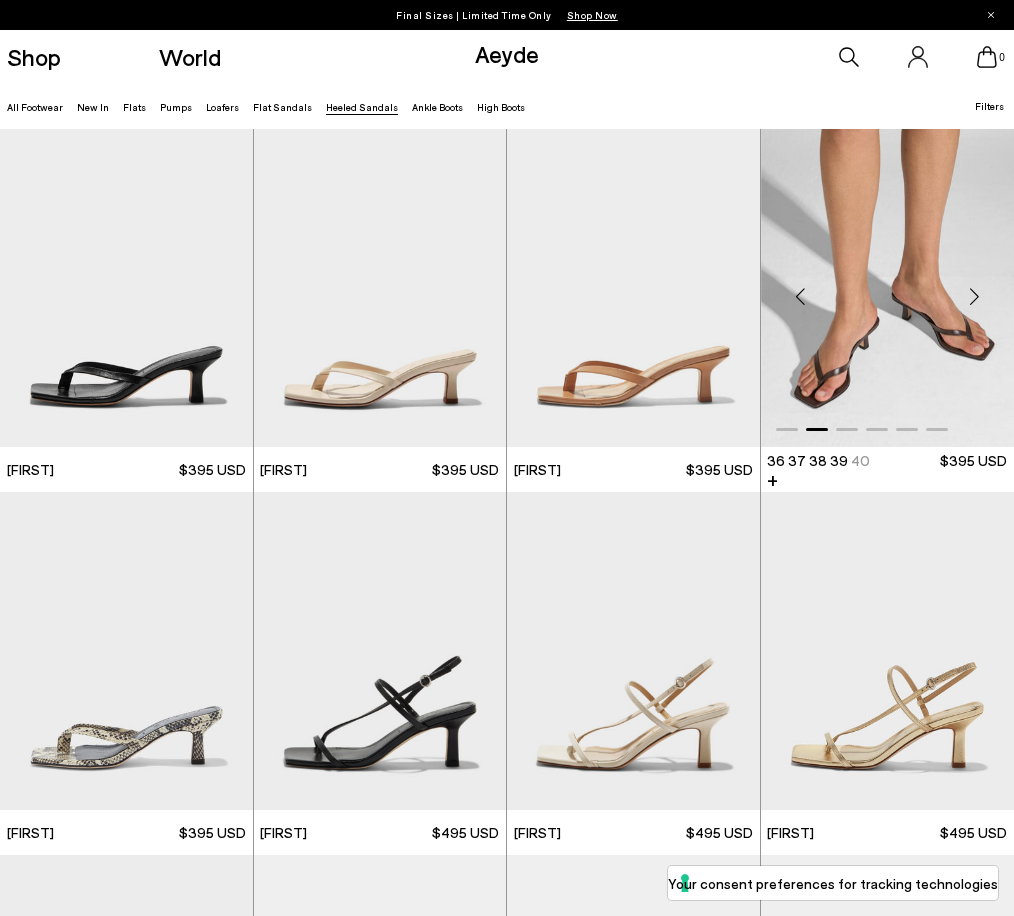 click at bounding box center [974, 296] 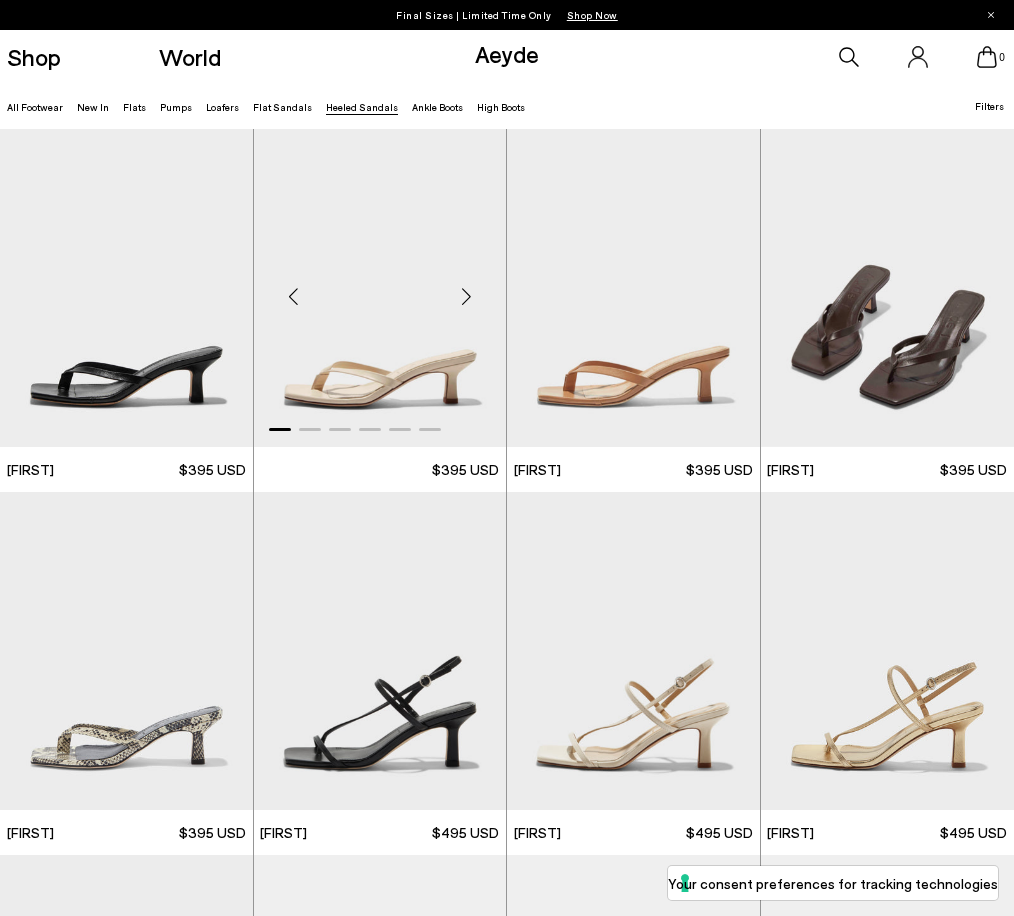 click at bounding box center [466, 296] 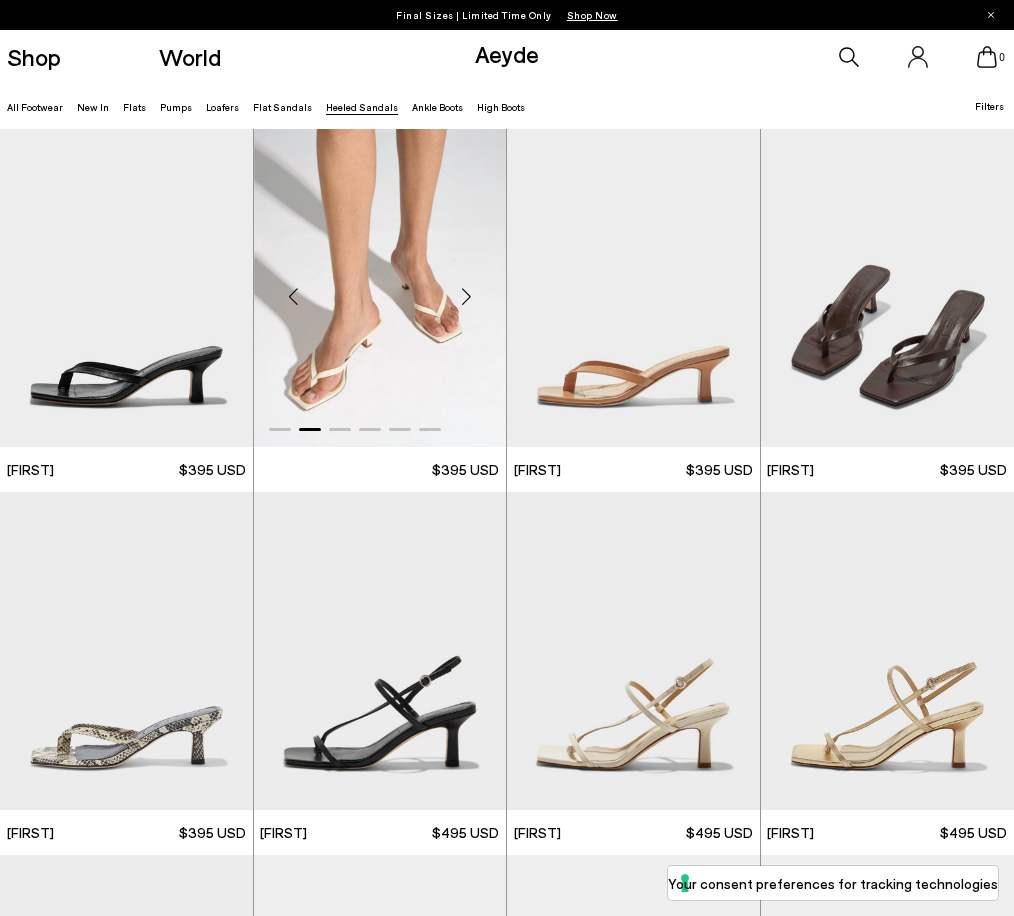click at bounding box center [466, 296] 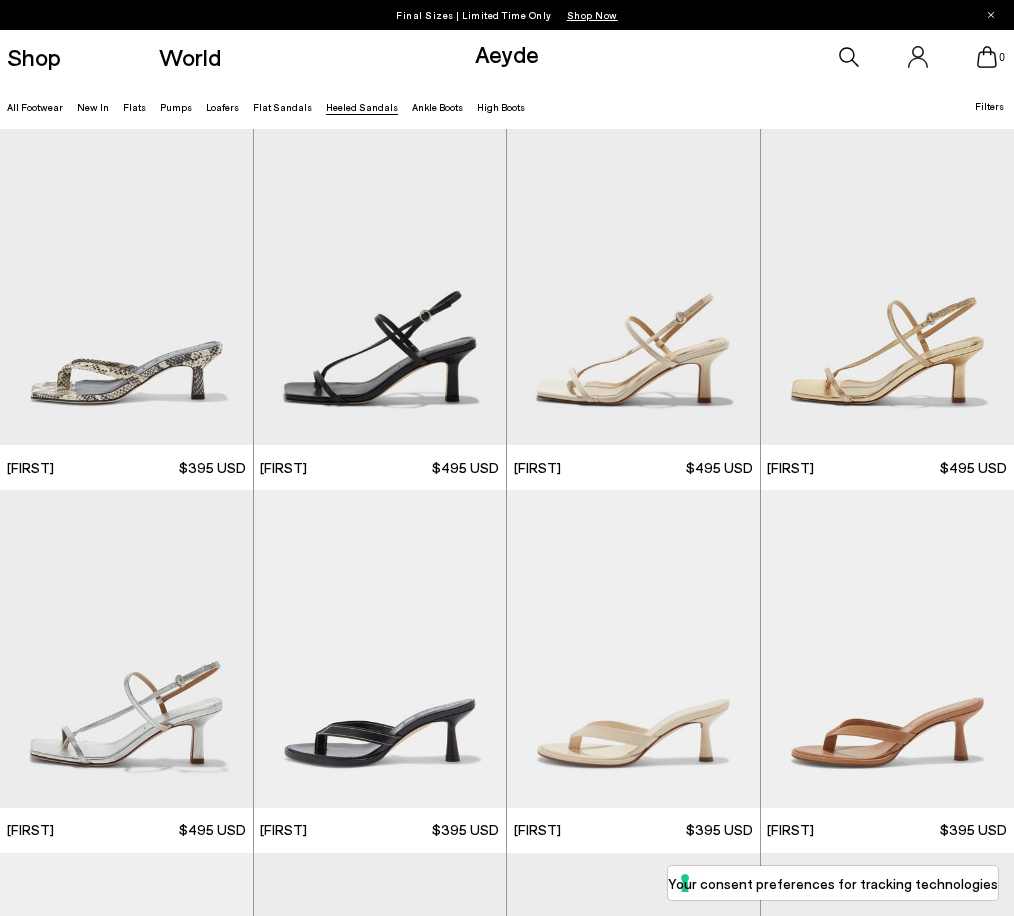 scroll, scrollTop: 390, scrollLeft: 0, axis: vertical 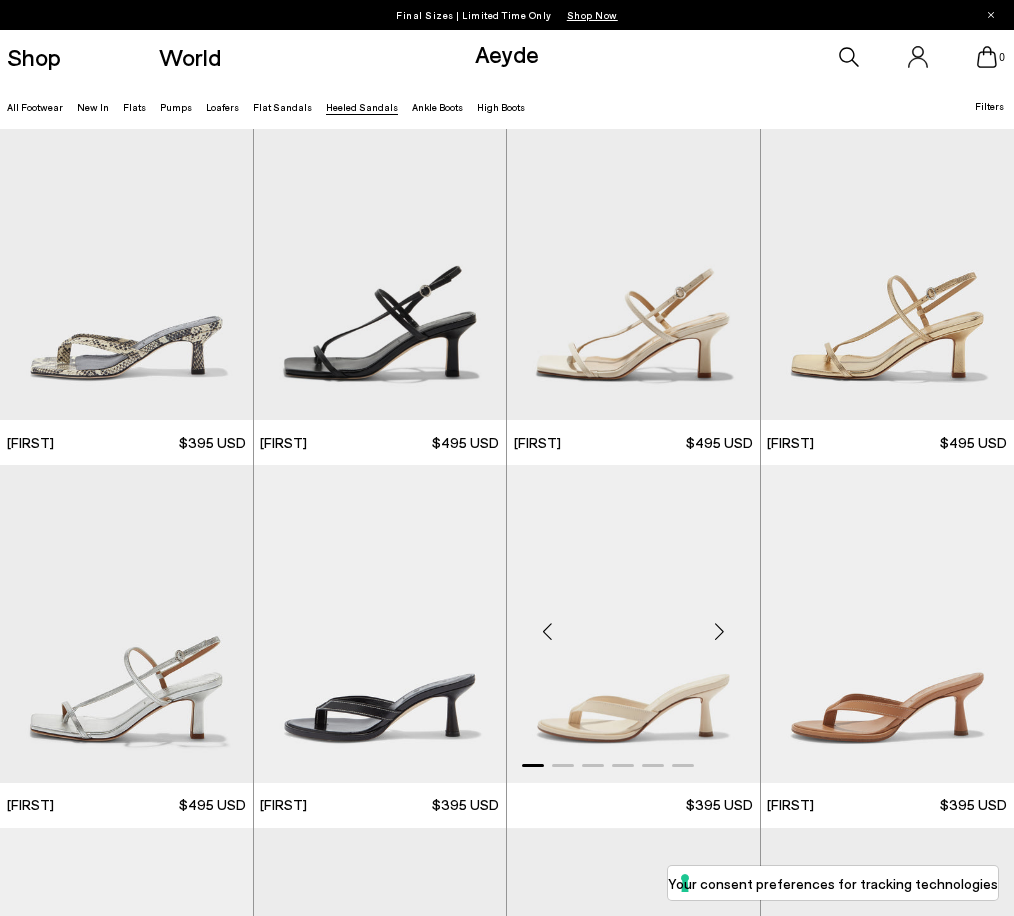 click at bounding box center [720, 632] 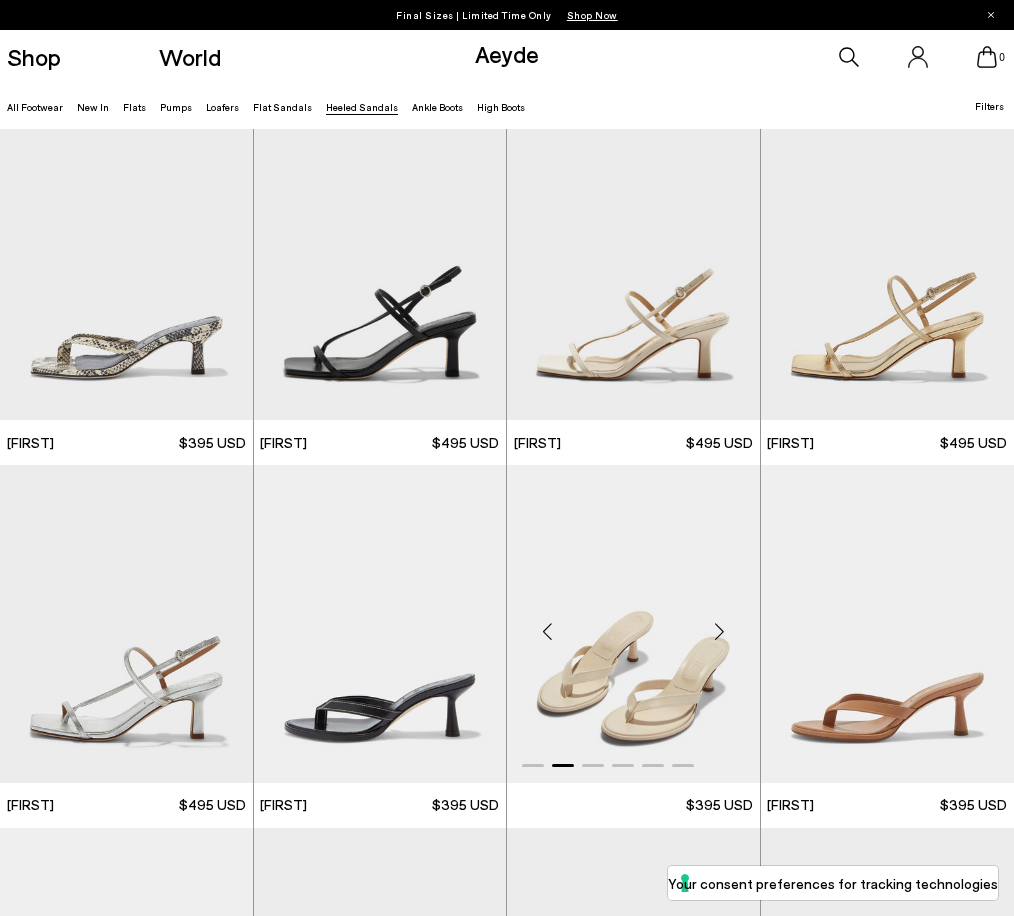 click at bounding box center [720, 632] 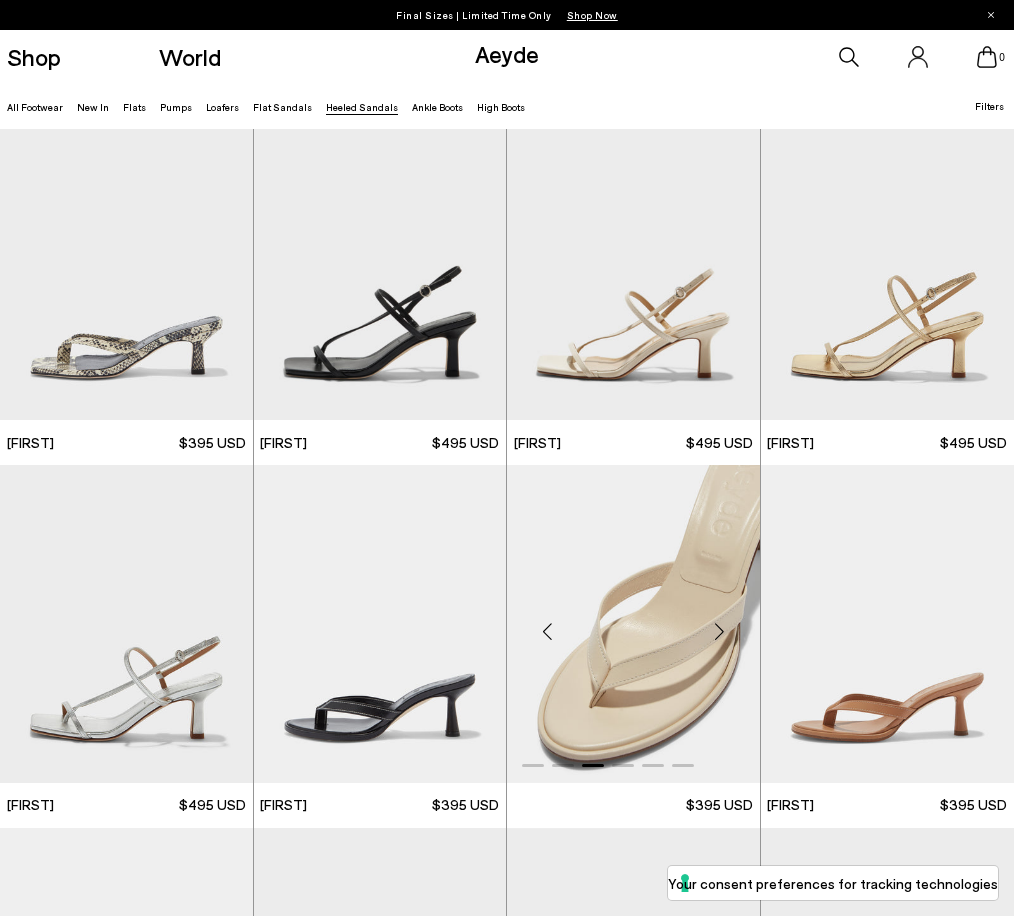 click at bounding box center (720, 632) 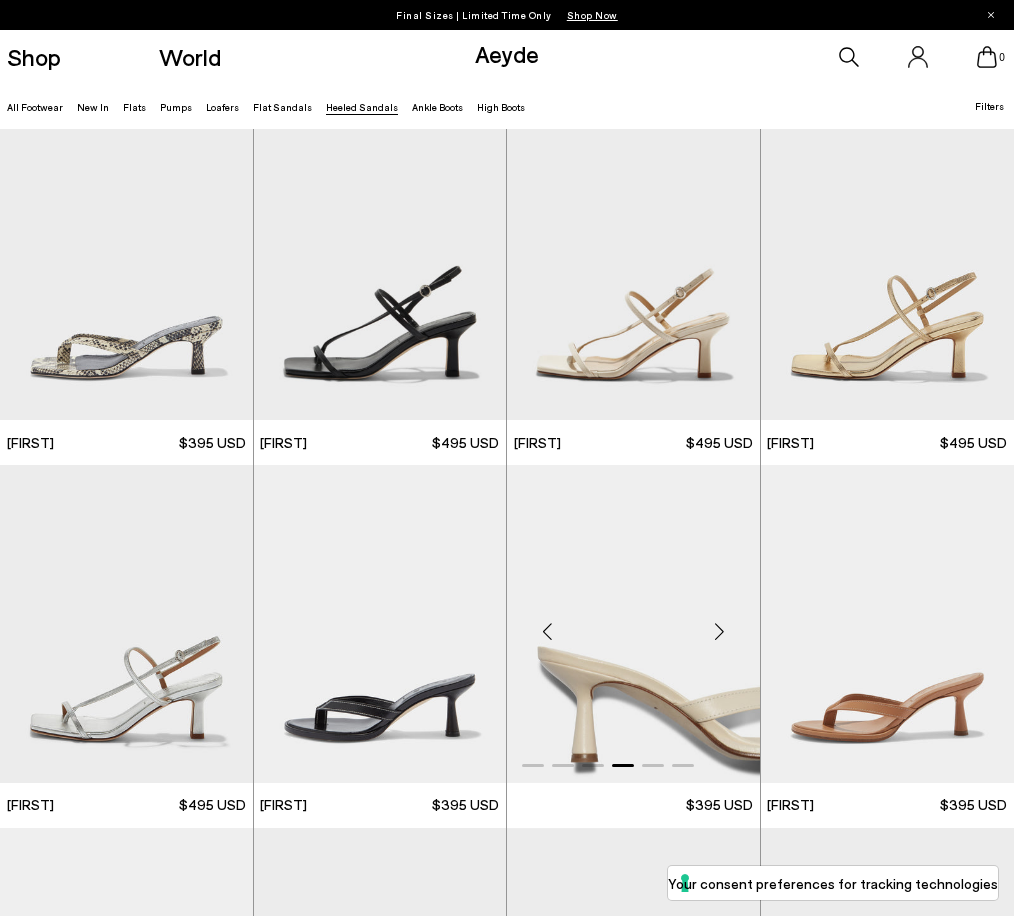 click at bounding box center [720, 632] 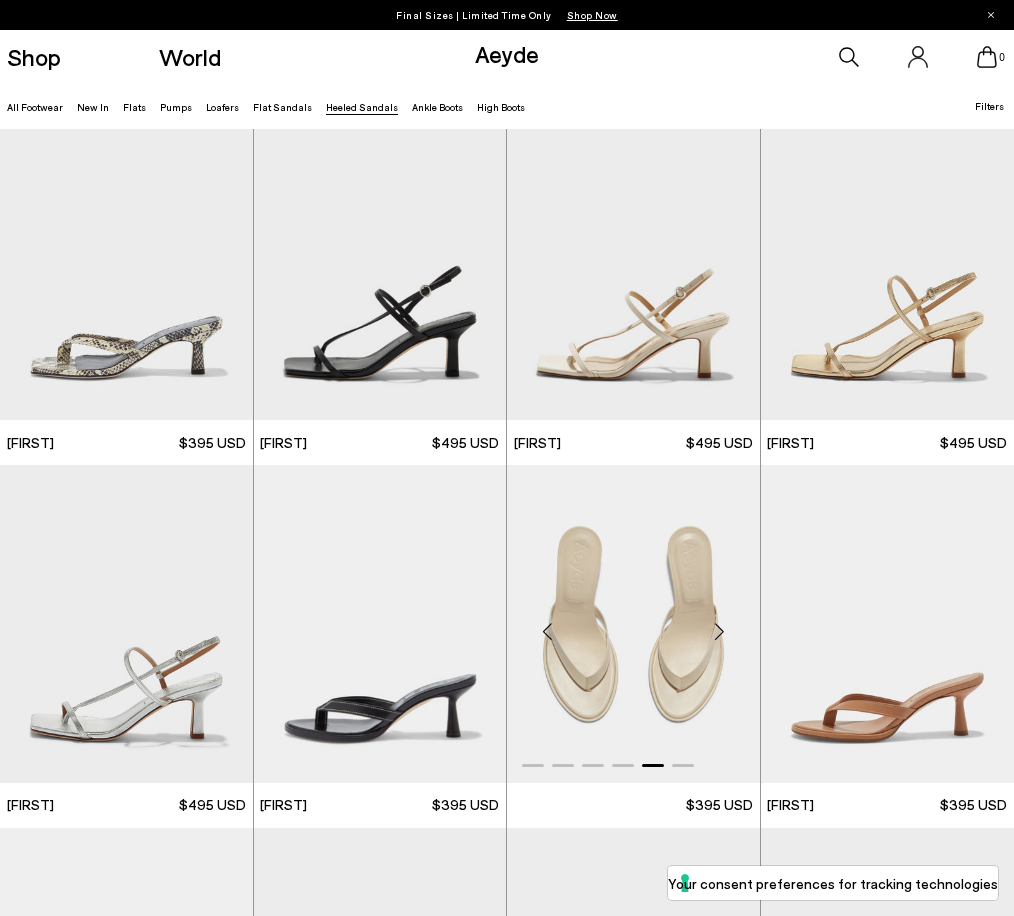 click at bounding box center [720, 632] 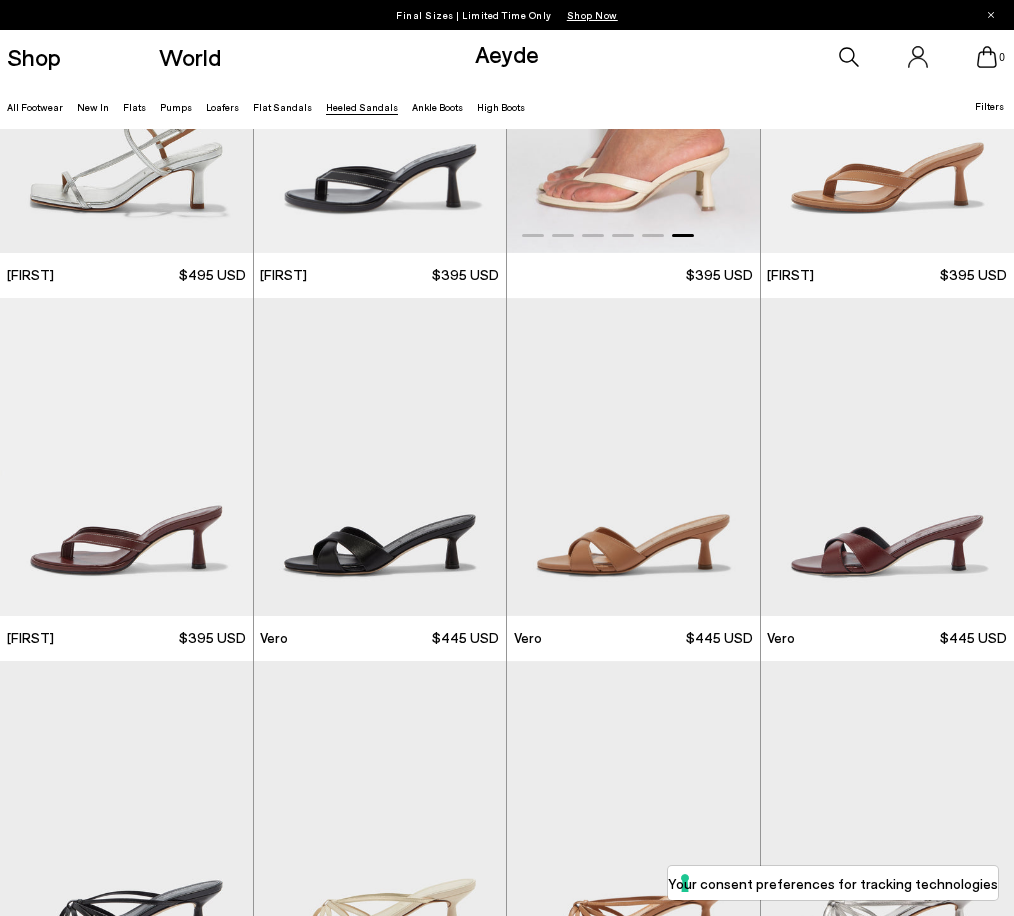 scroll, scrollTop: 976, scrollLeft: 0, axis: vertical 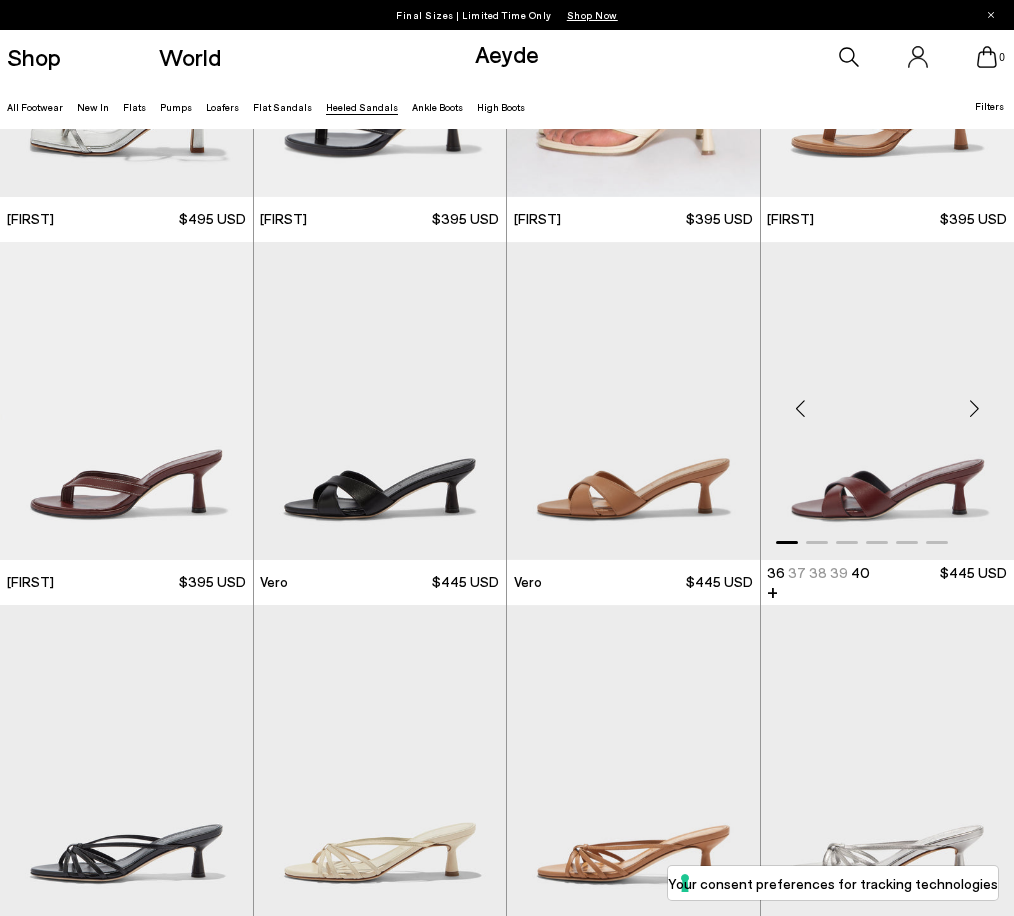 click at bounding box center (974, 409) 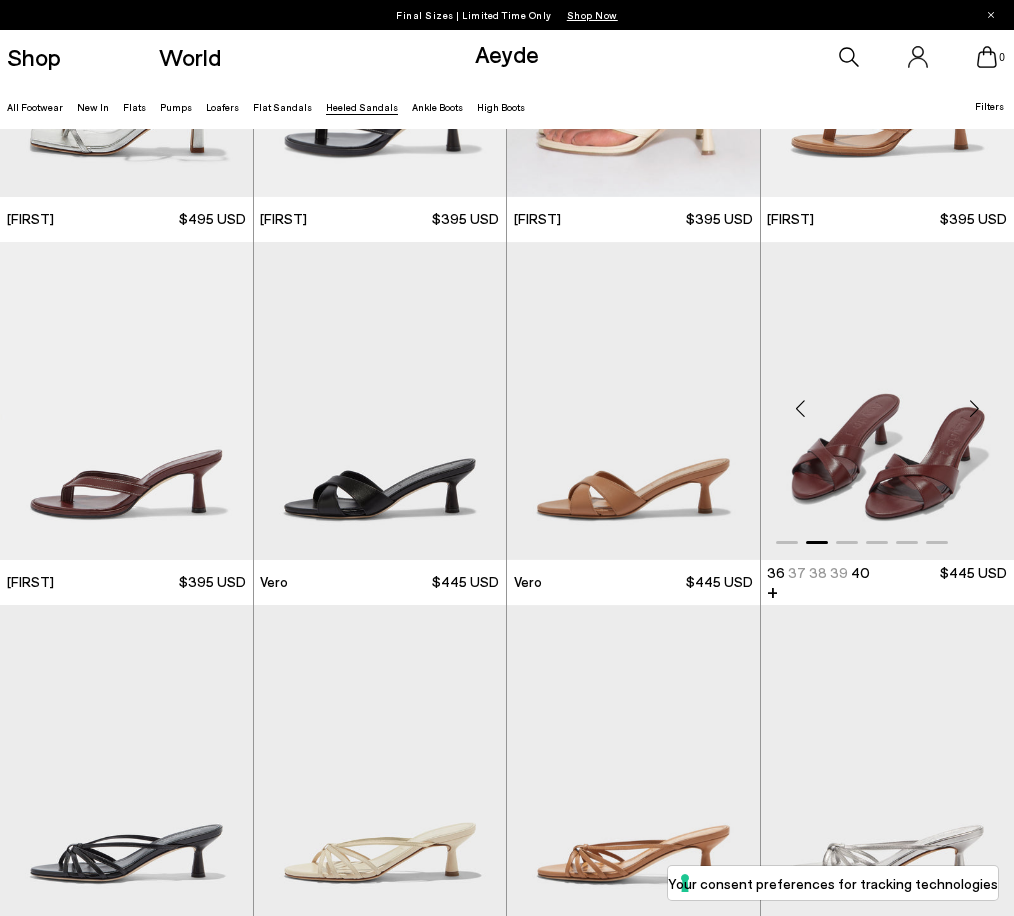 click at bounding box center [974, 409] 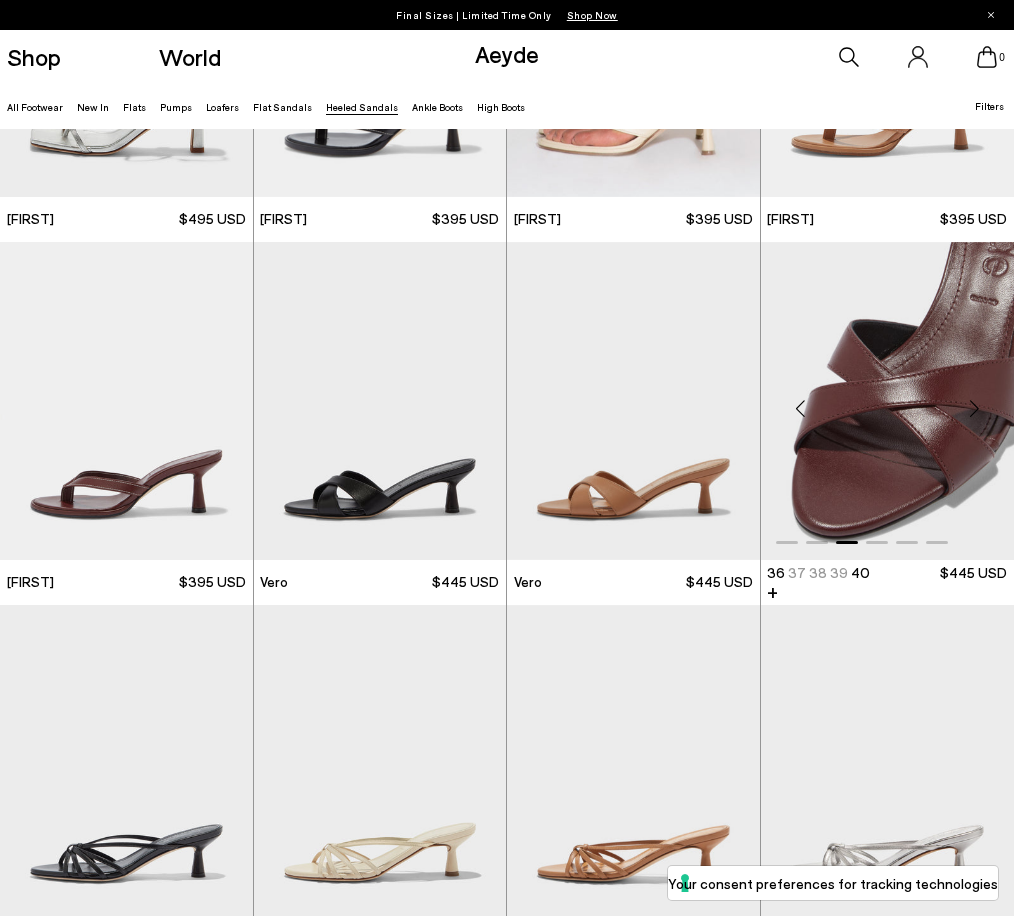click at bounding box center [974, 409] 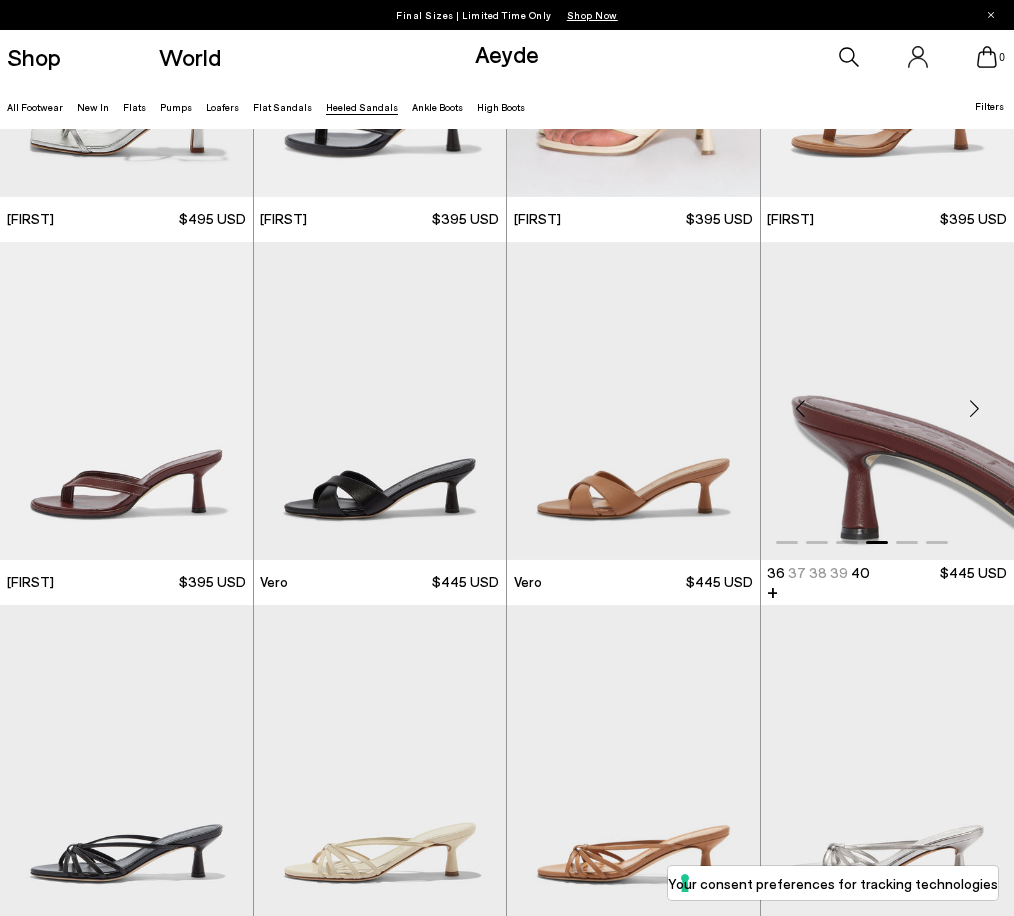 click at bounding box center (974, 409) 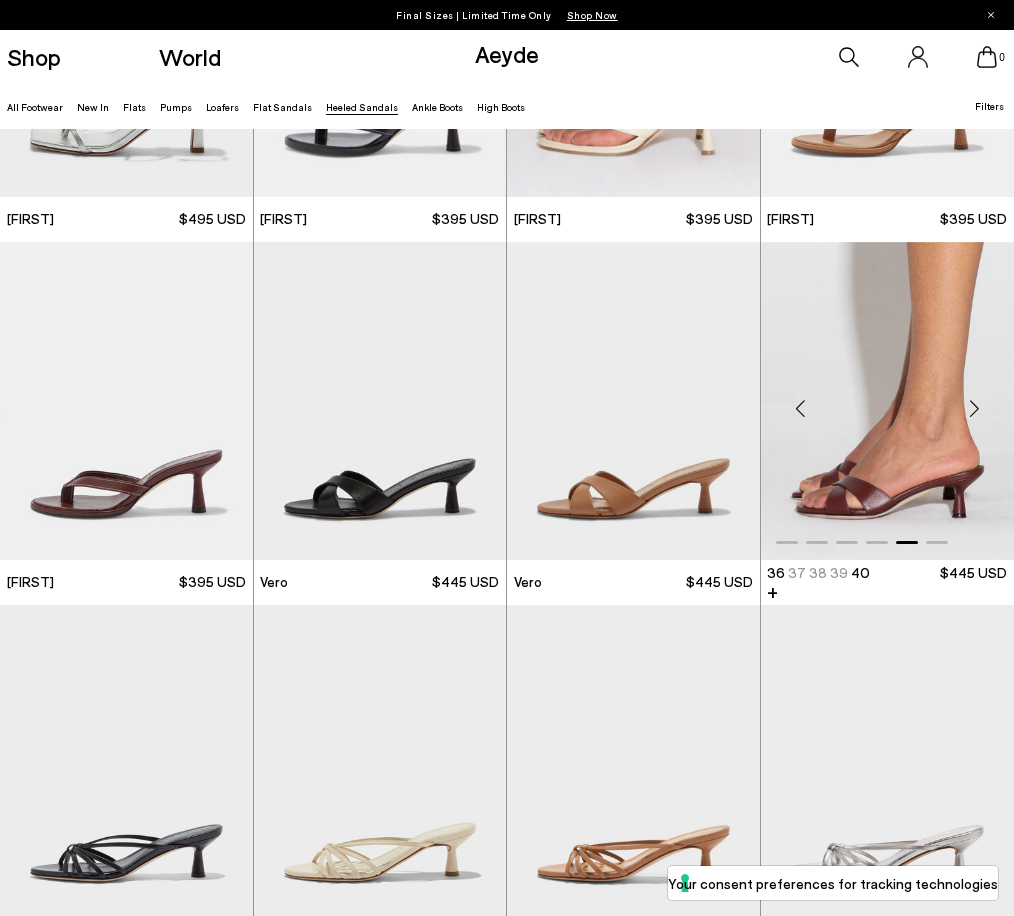 click at bounding box center [888, 401] 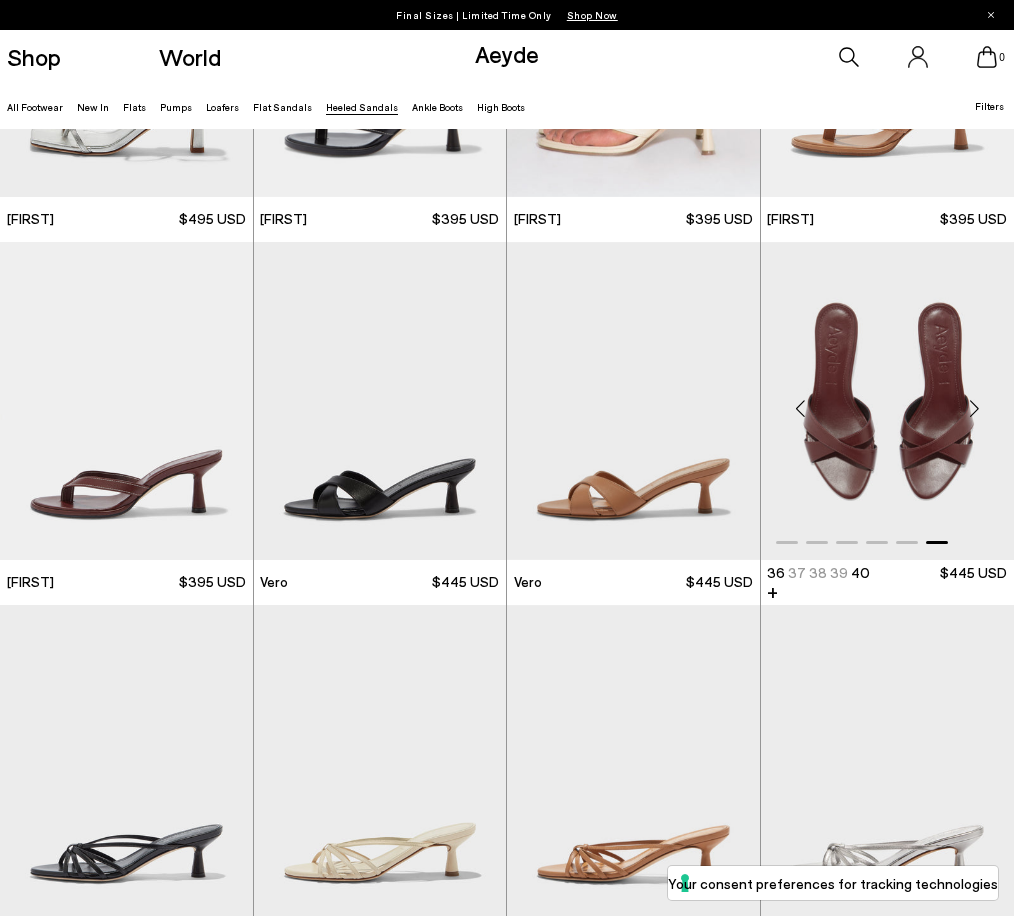 click at bounding box center (888, 401) 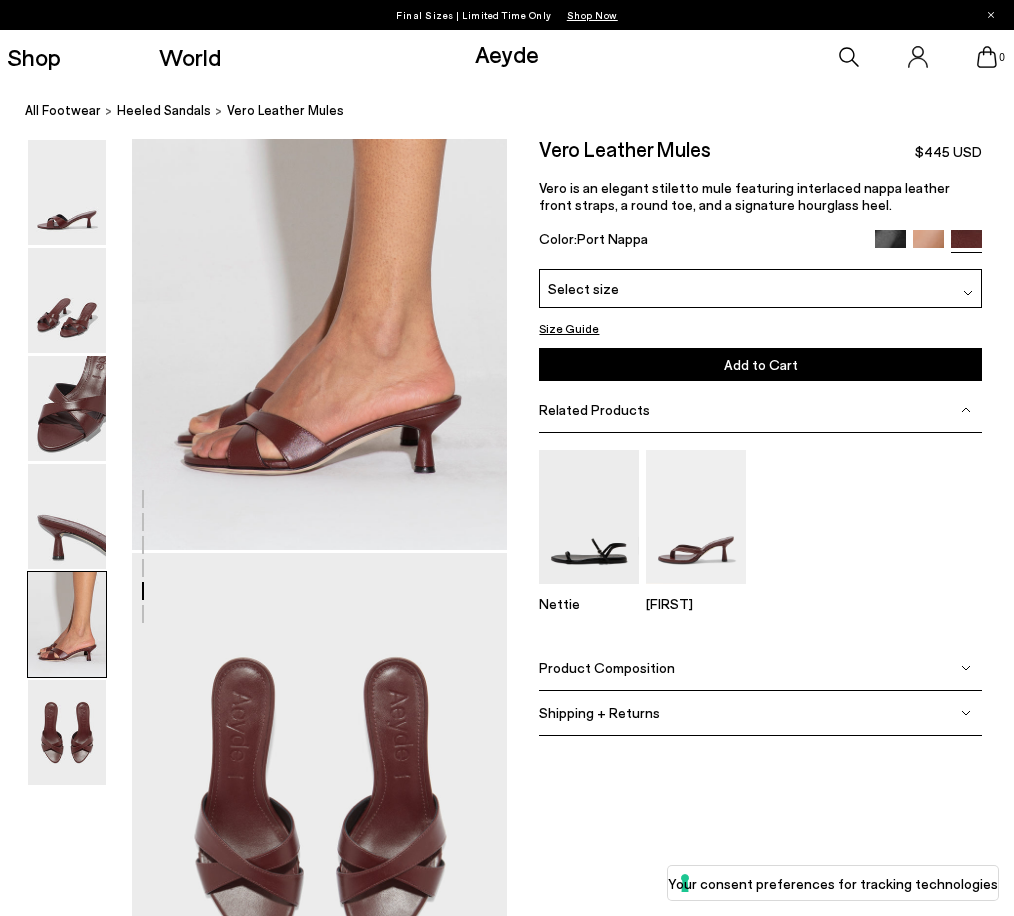 scroll, scrollTop: 2082, scrollLeft: 0, axis: vertical 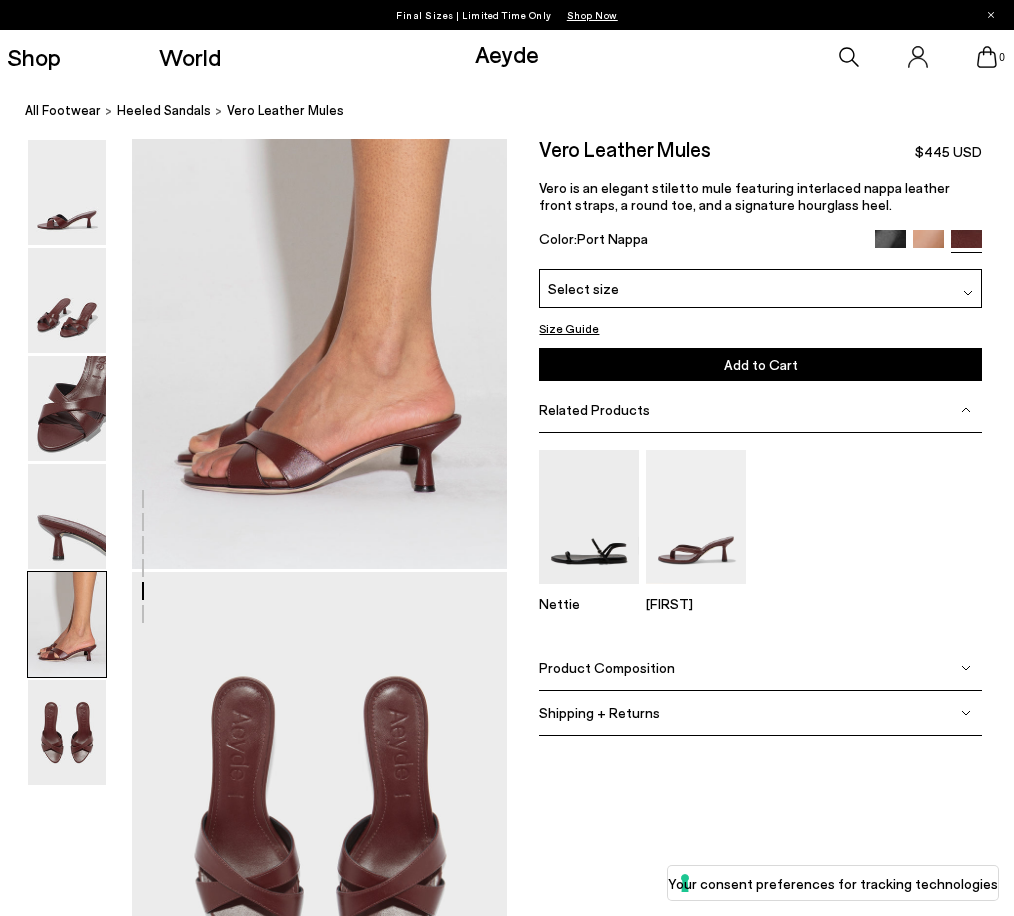 click on "Product Composition" at bounding box center (760, 668) 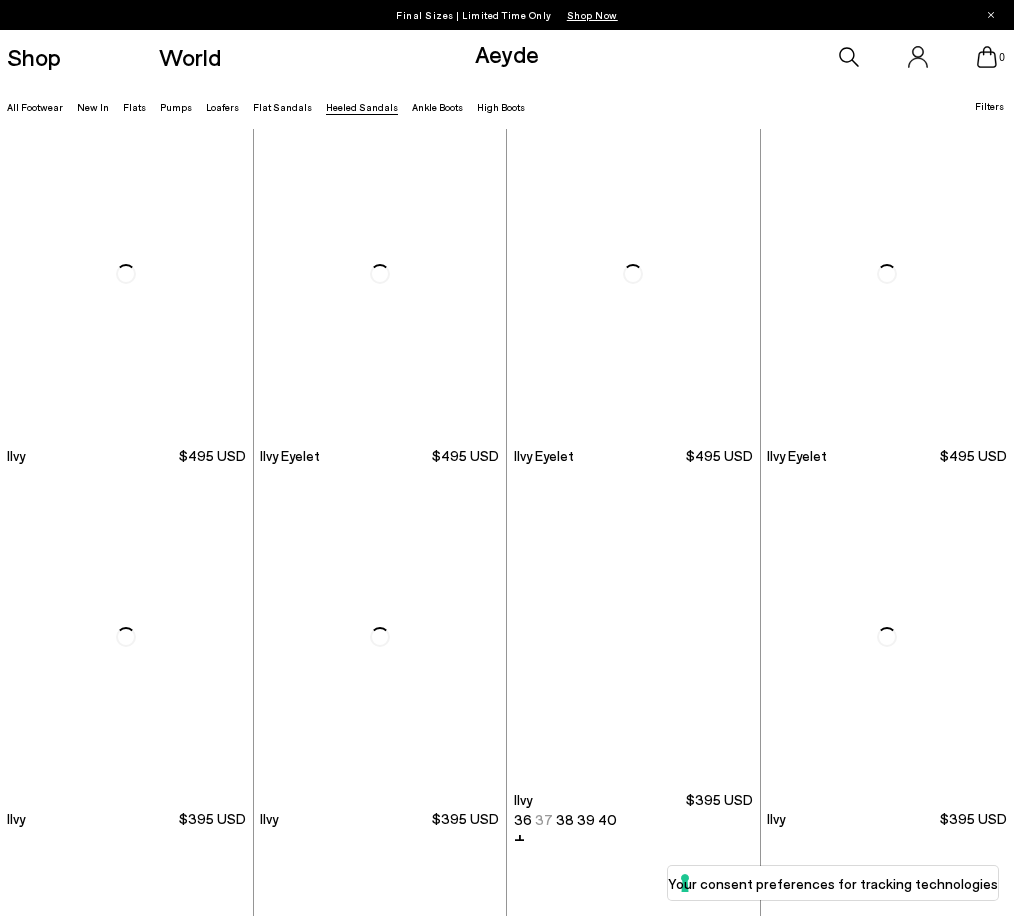 scroll, scrollTop: 2178, scrollLeft: 0, axis: vertical 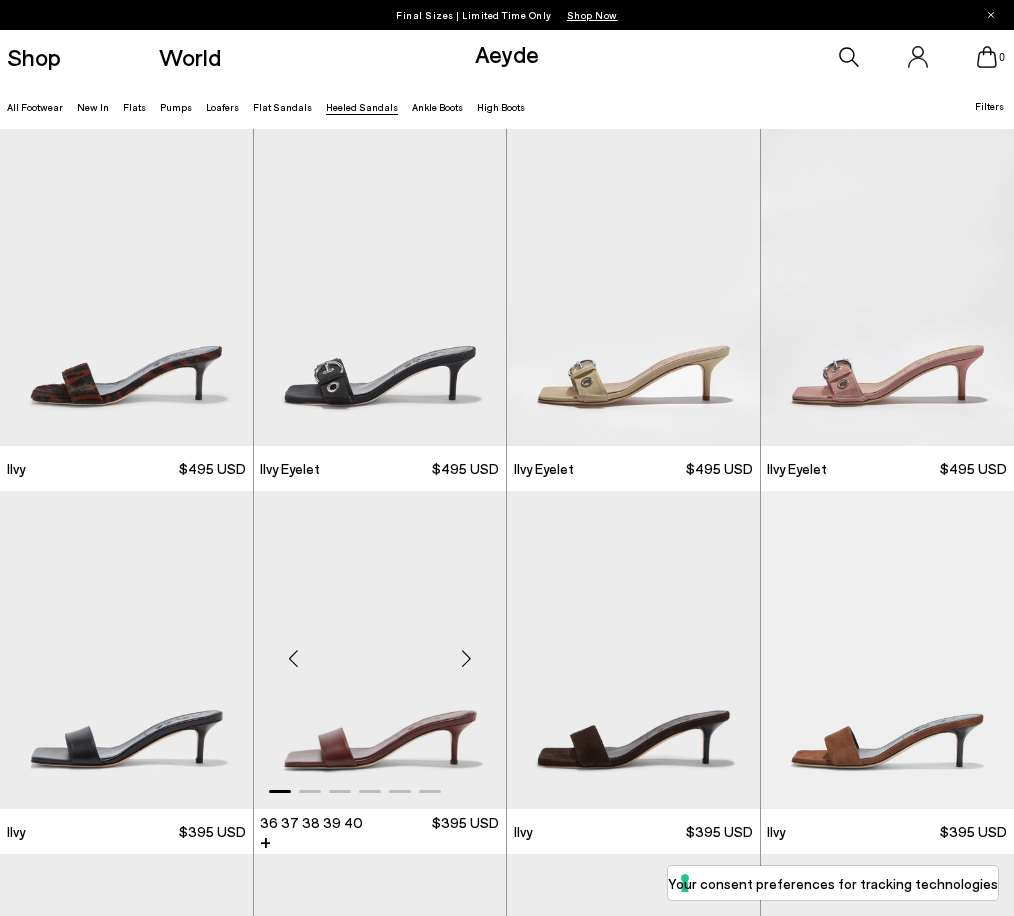 click at bounding box center [466, 658] 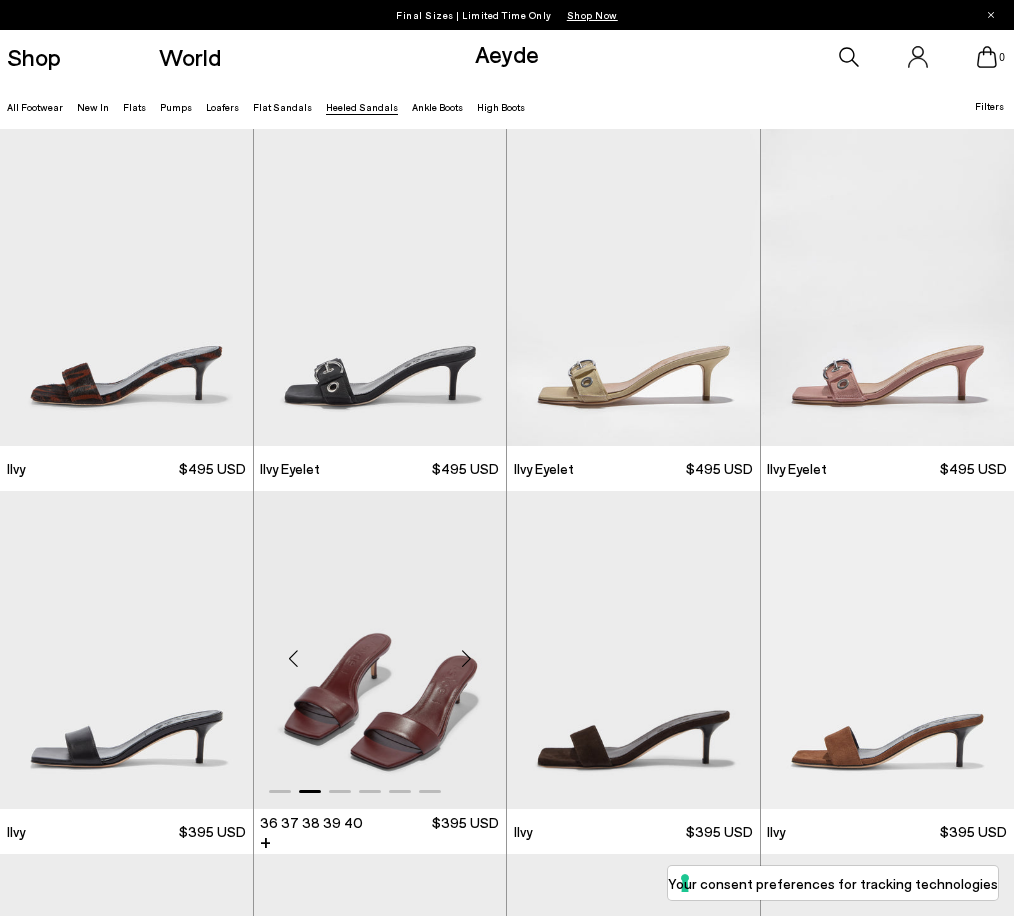 click at bounding box center [466, 658] 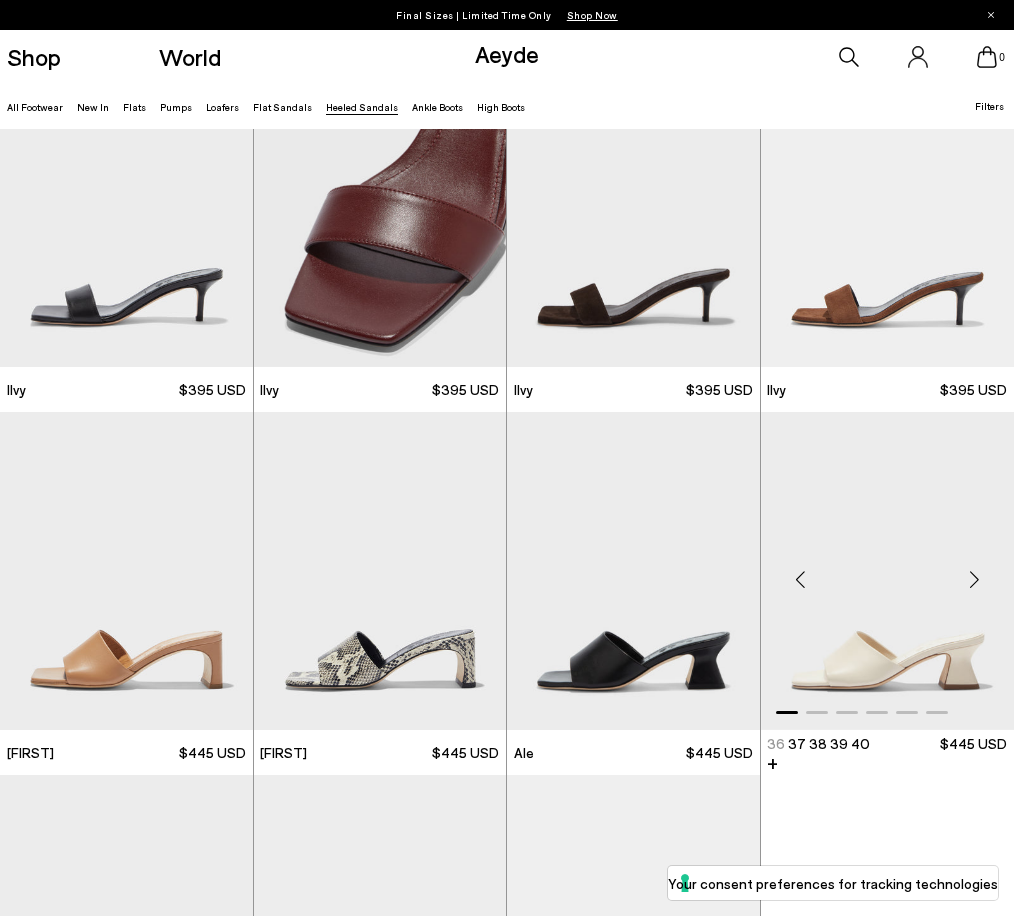 scroll, scrollTop: 2620, scrollLeft: 0, axis: vertical 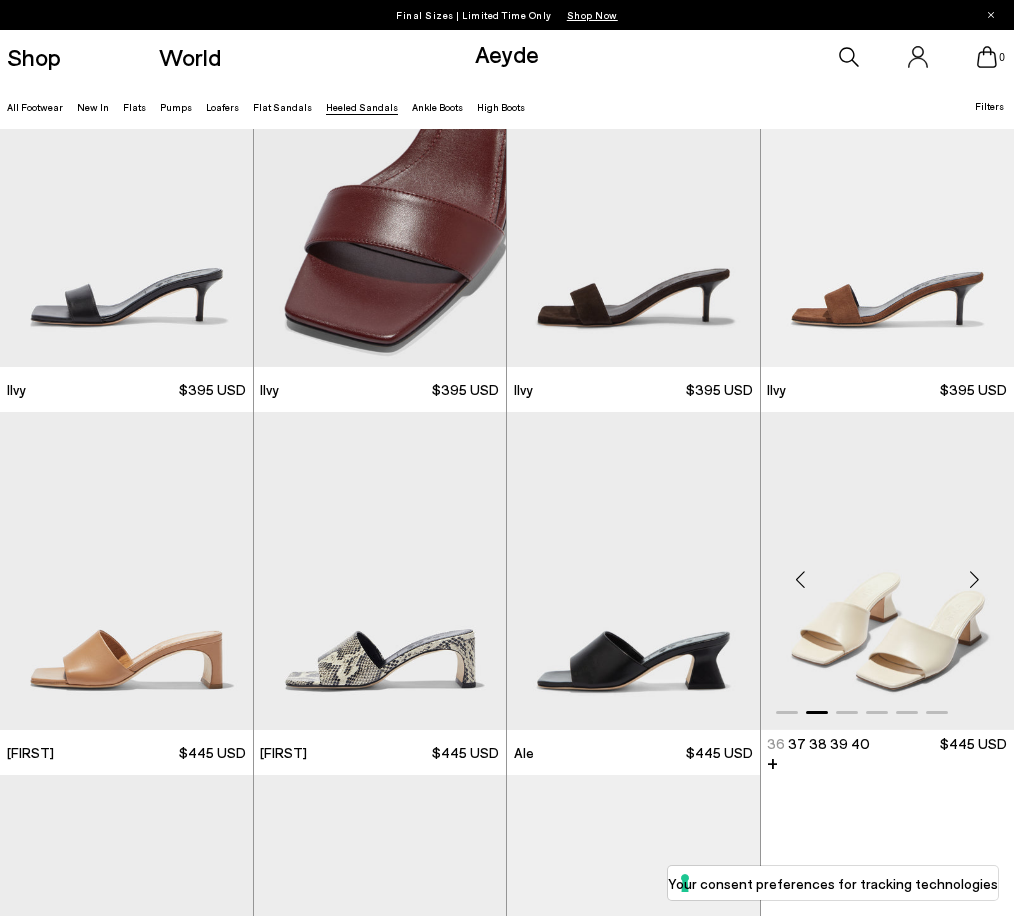 click at bounding box center (974, 579) 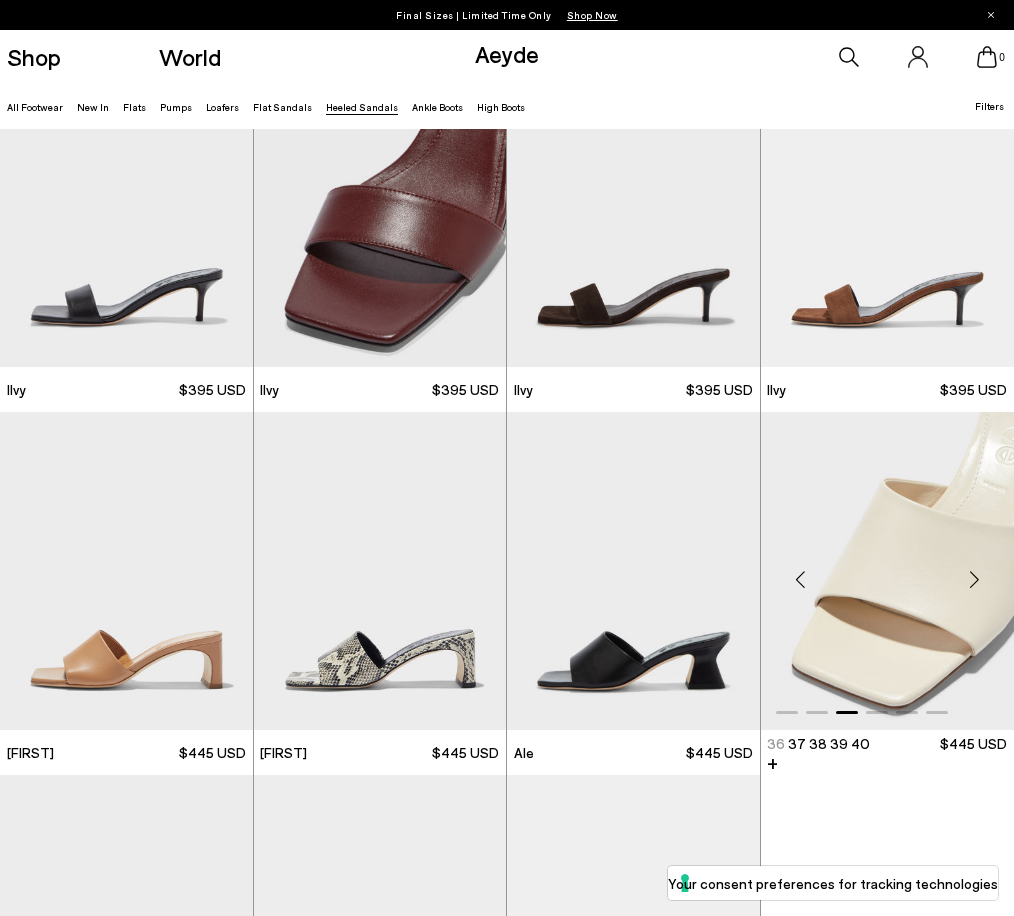 click at bounding box center (974, 579) 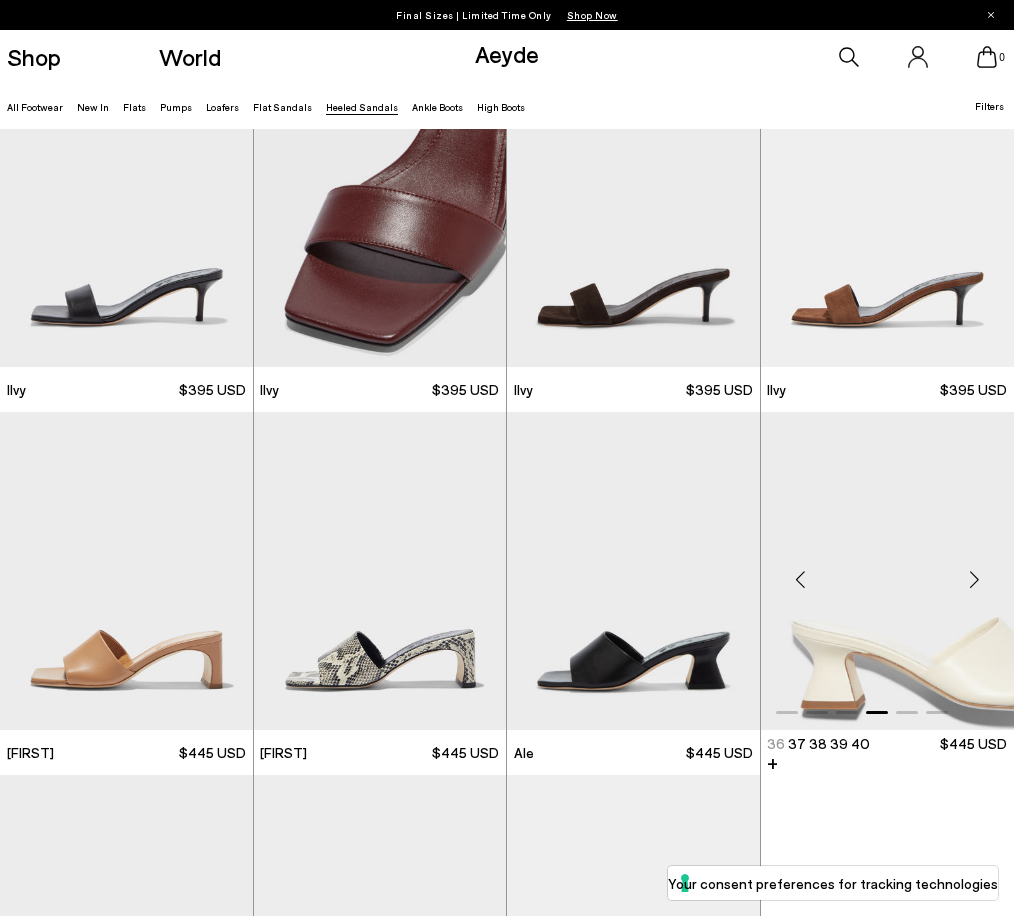 click at bounding box center [974, 579] 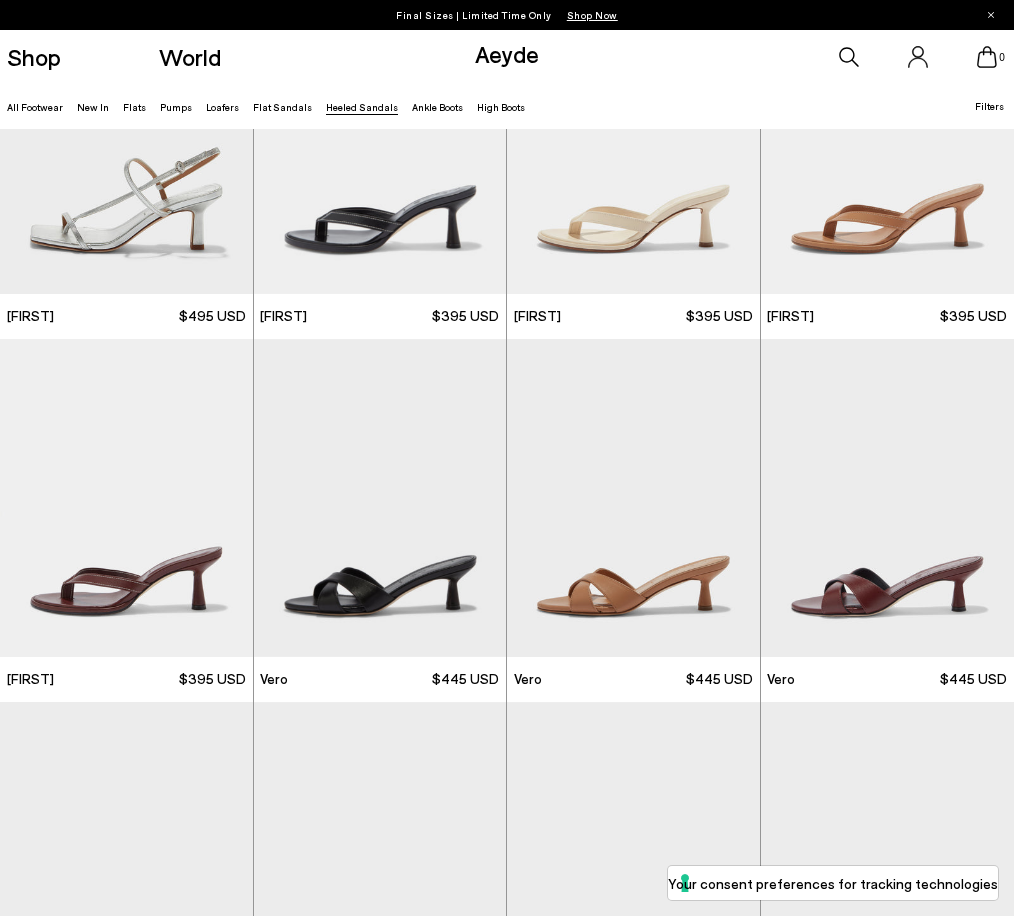 scroll, scrollTop: 852, scrollLeft: 0, axis: vertical 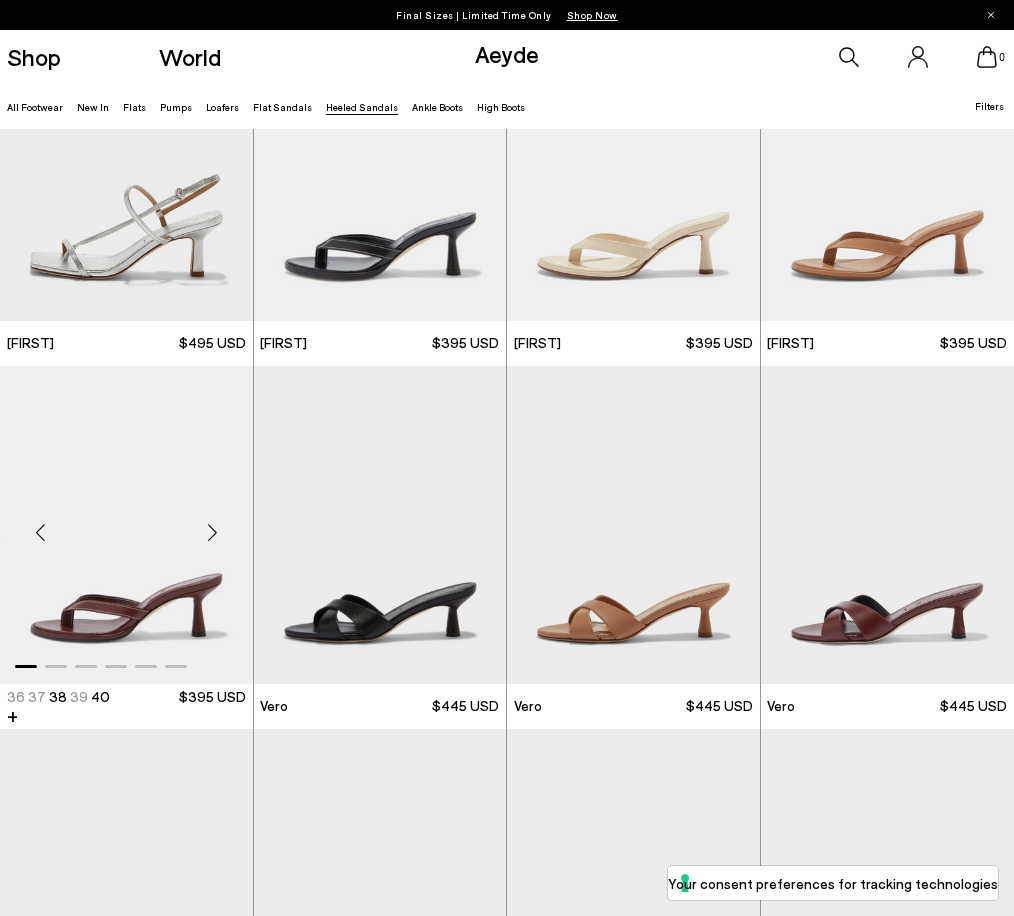 click at bounding box center (213, 533) 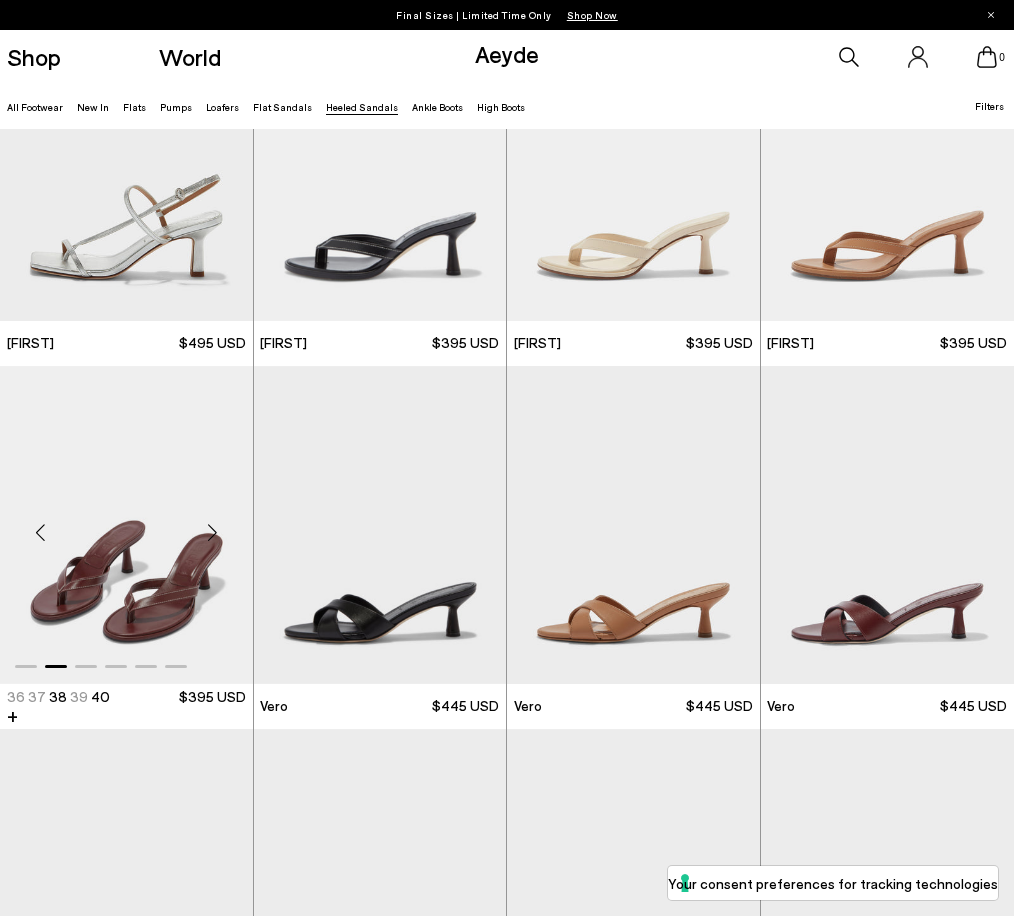 click at bounding box center (213, 533) 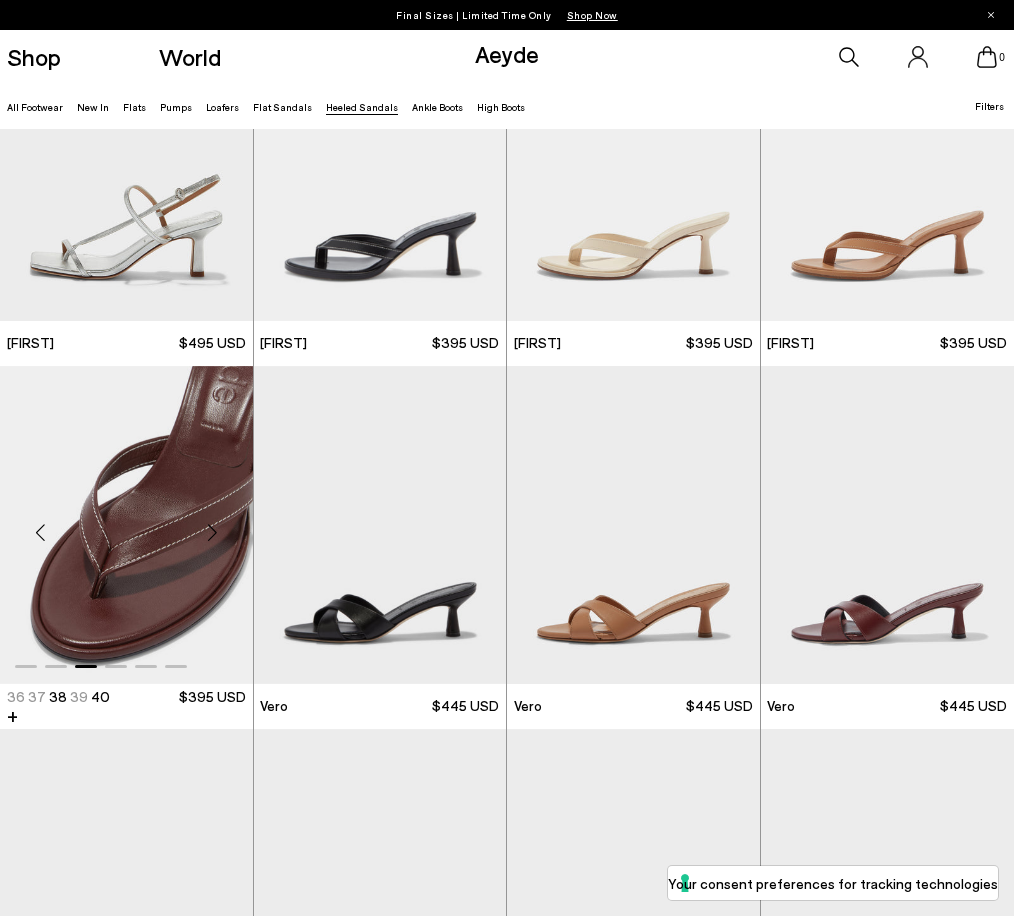 click at bounding box center [213, 533] 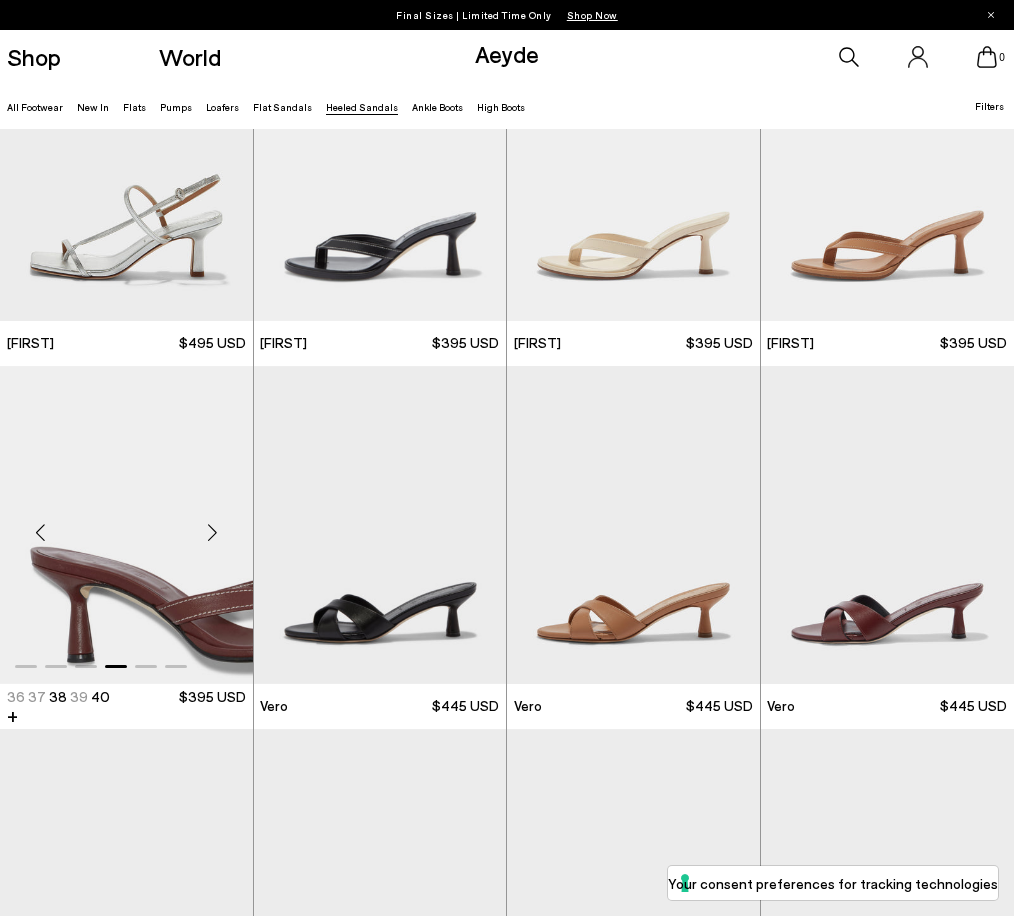 click at bounding box center (213, 533) 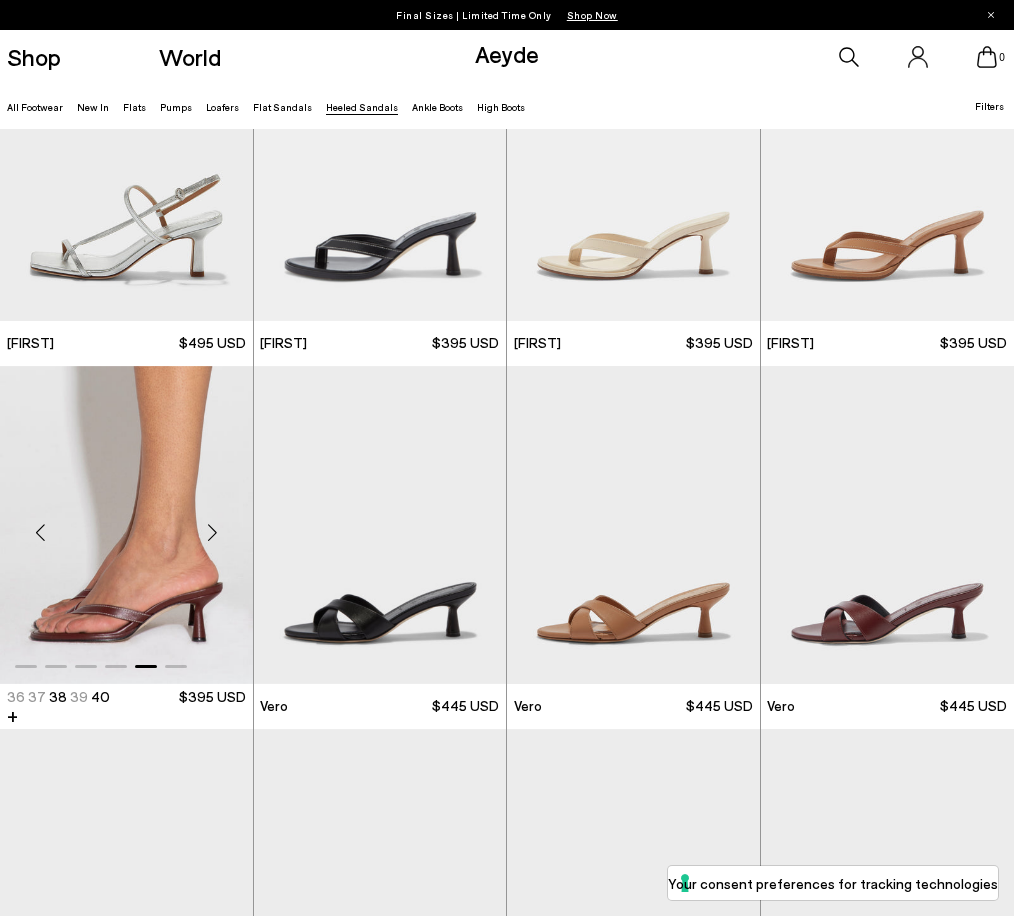 click at bounding box center [213, 533] 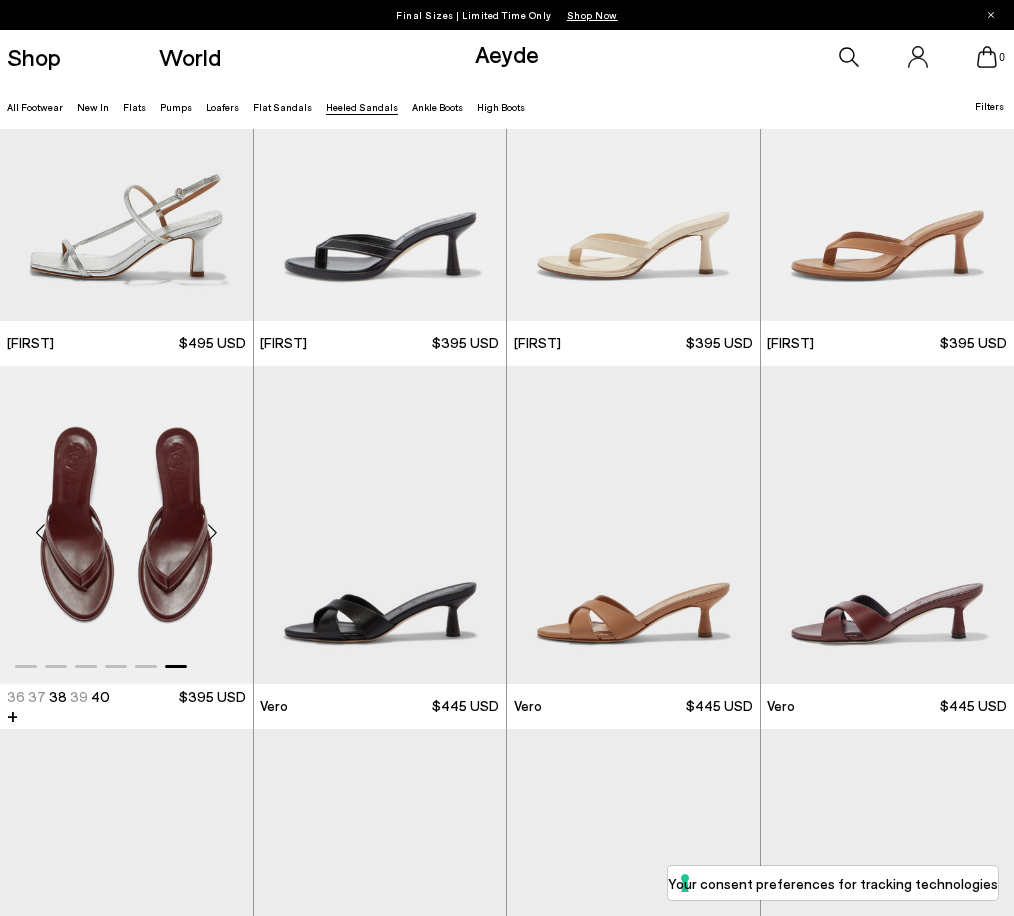 click at bounding box center (126, 525) 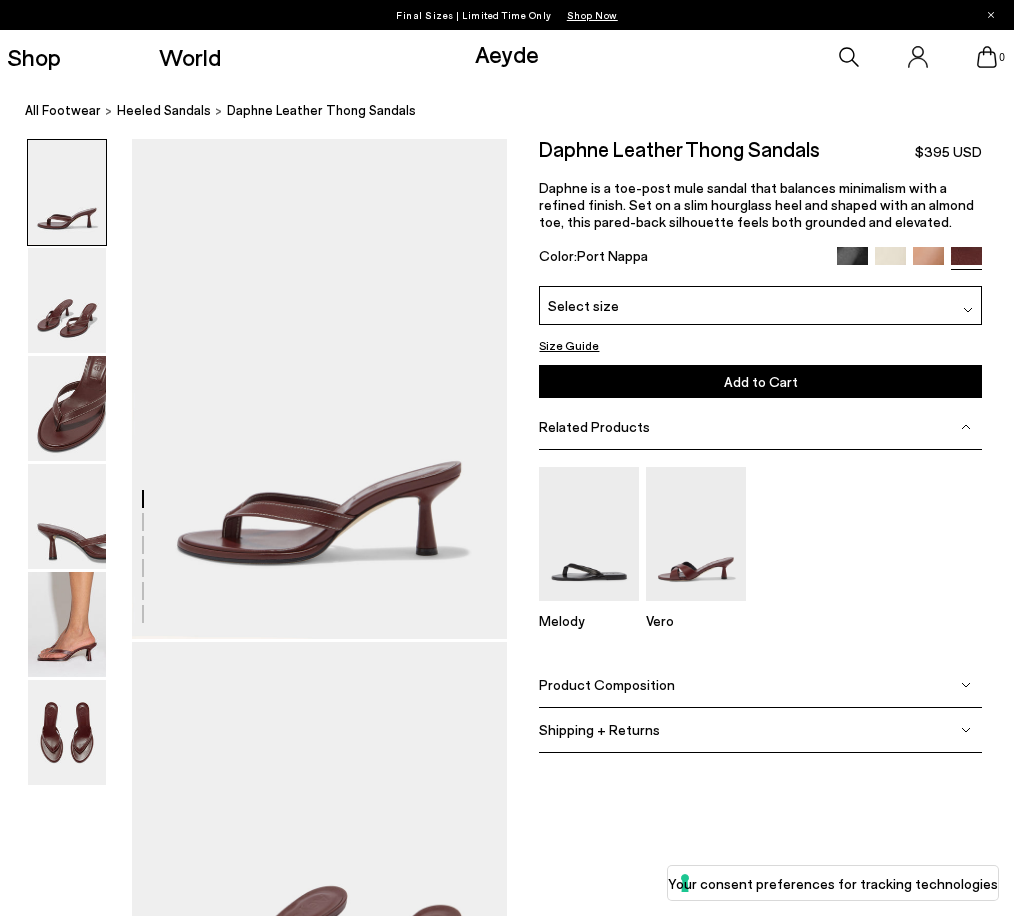scroll, scrollTop: 0, scrollLeft: 0, axis: both 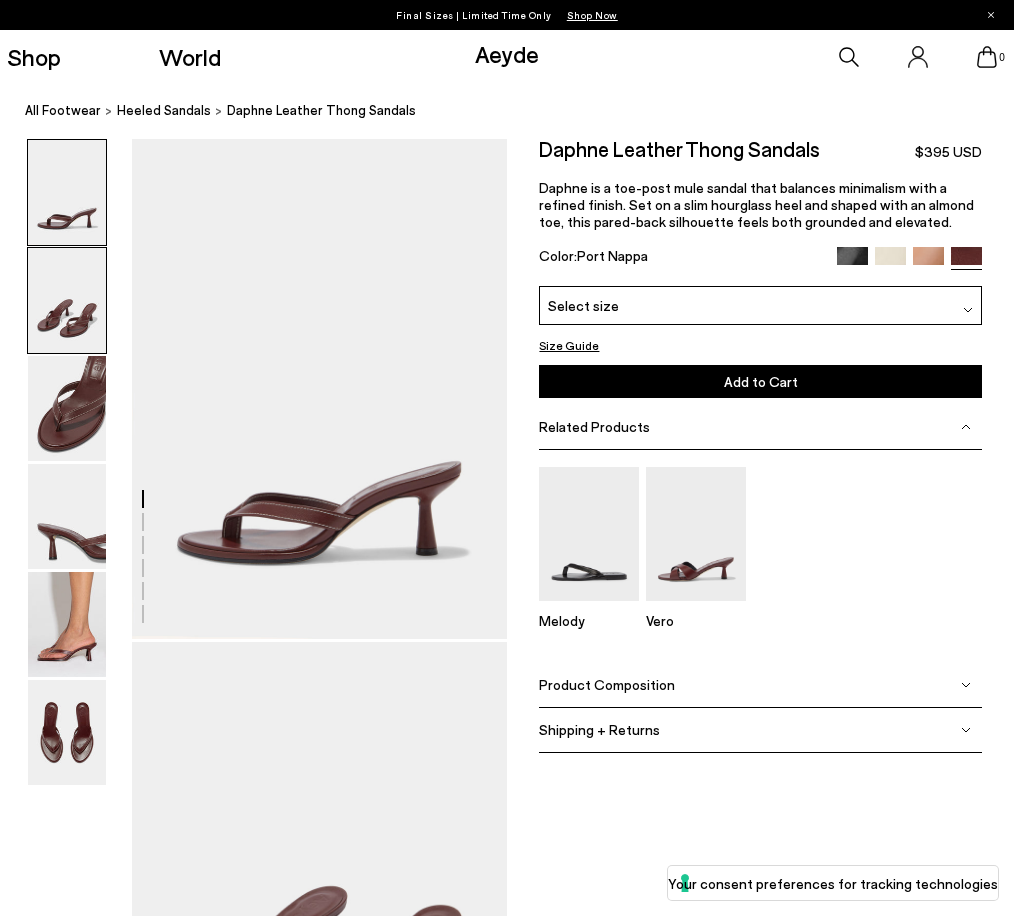 click at bounding box center (67, 300) 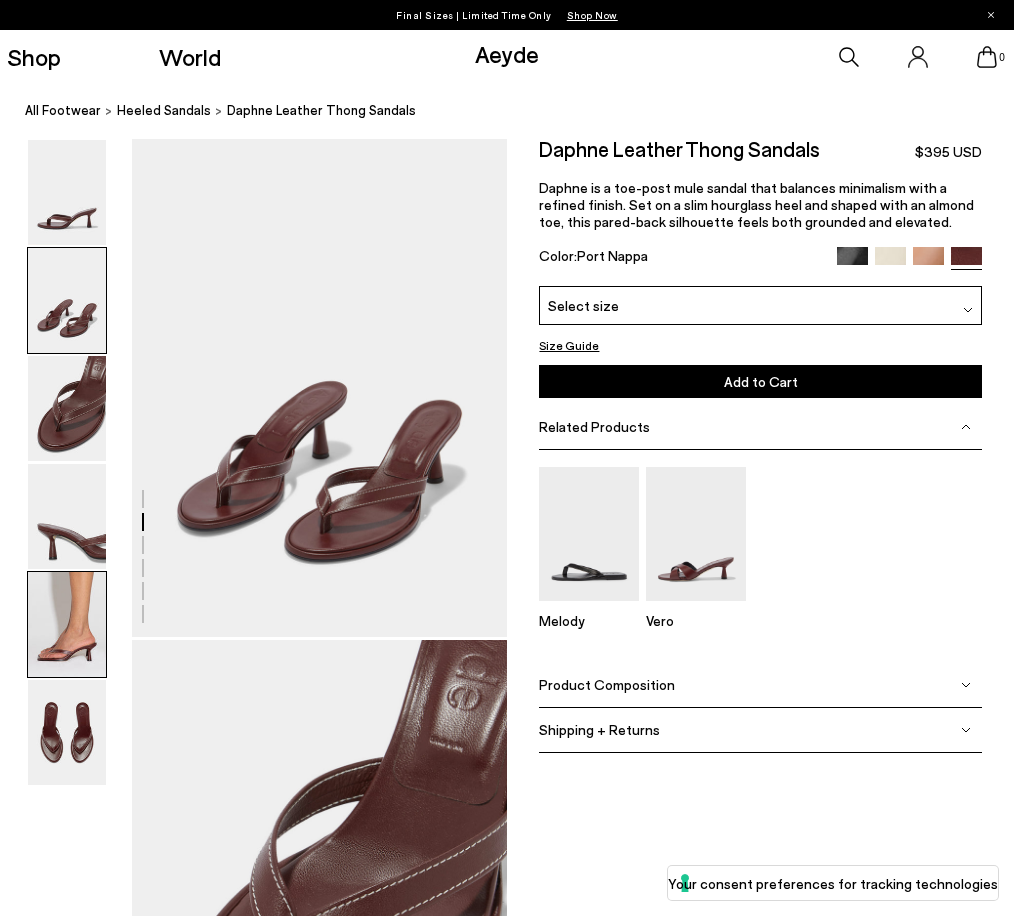 click at bounding box center [67, 624] 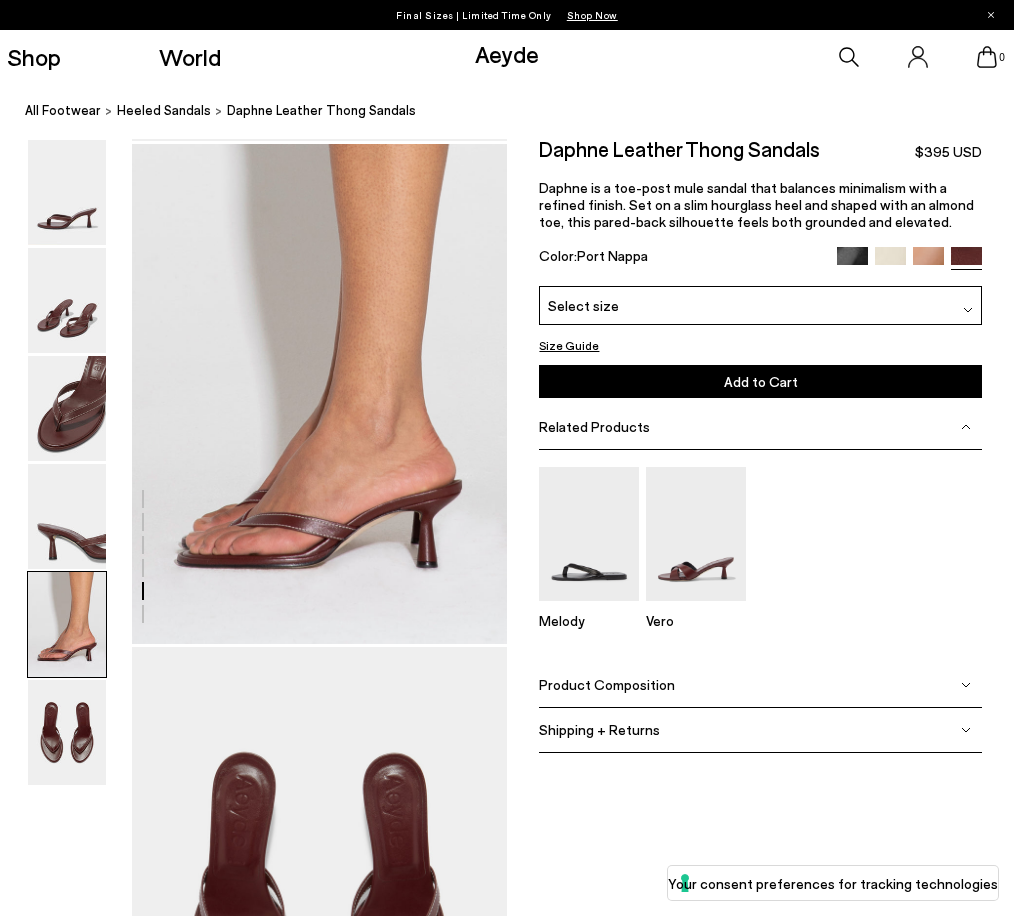 scroll, scrollTop: 2014, scrollLeft: 0, axis: vertical 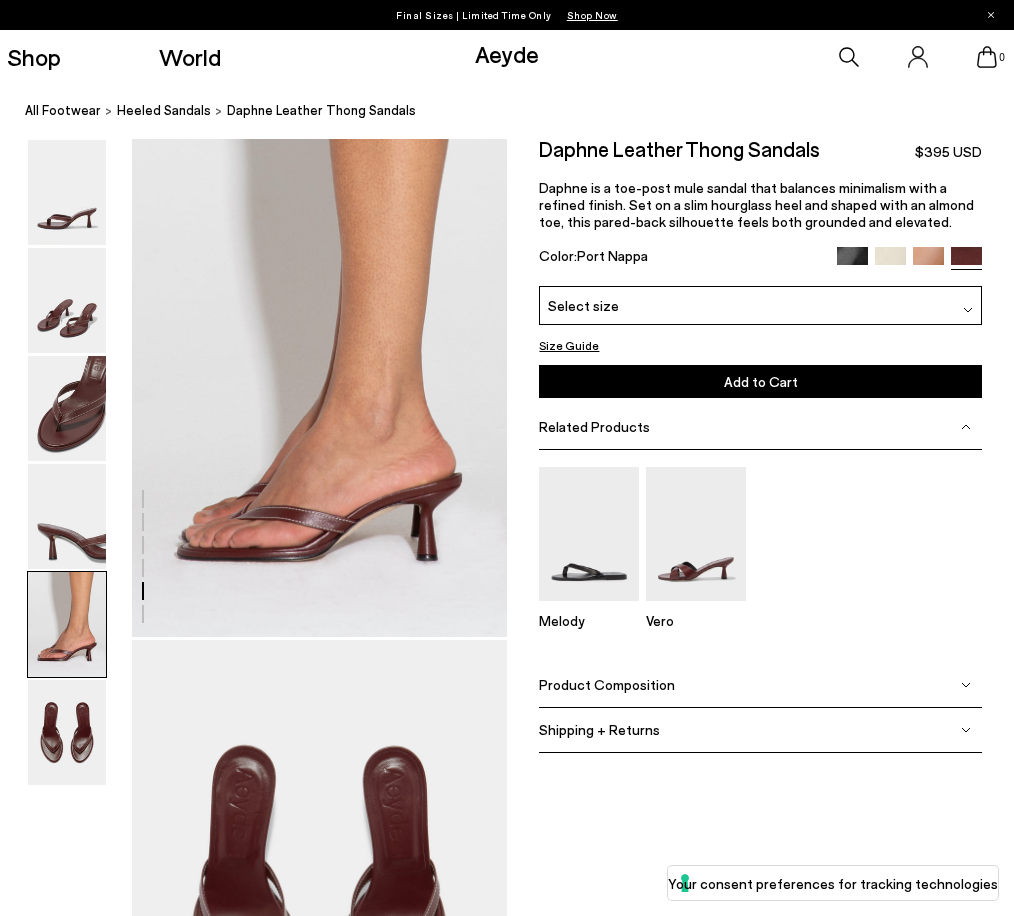 click on "Product Composition" at bounding box center [607, 684] 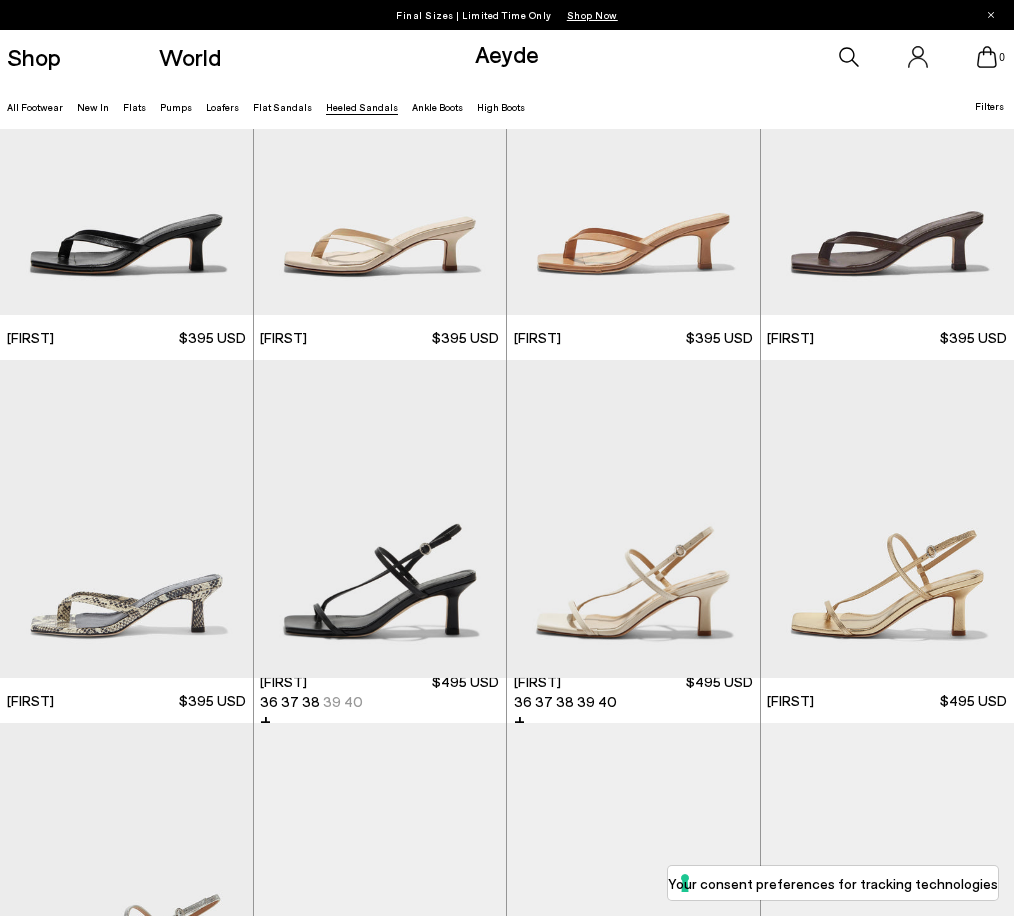 scroll, scrollTop: 0, scrollLeft: 0, axis: both 